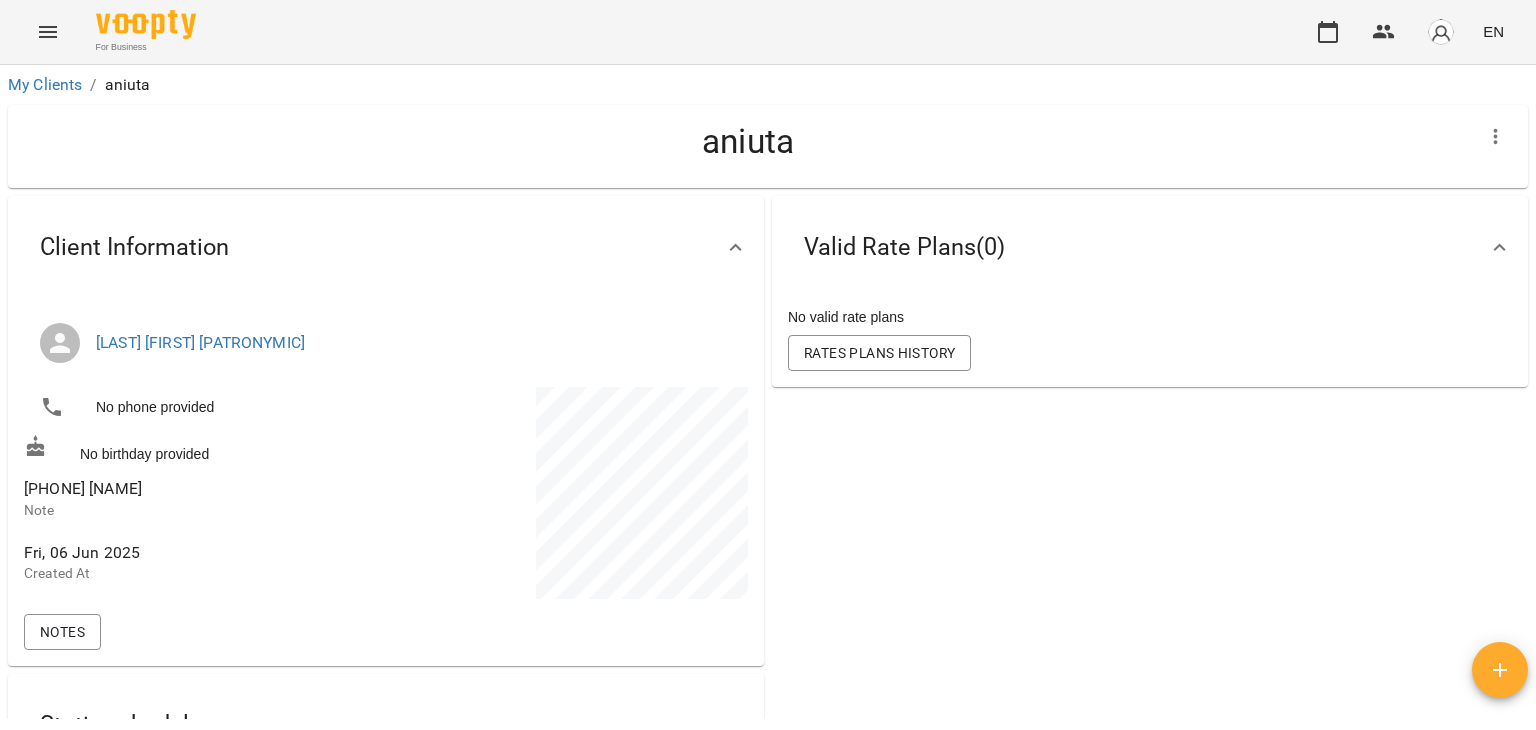scroll, scrollTop: 0, scrollLeft: 0, axis: both 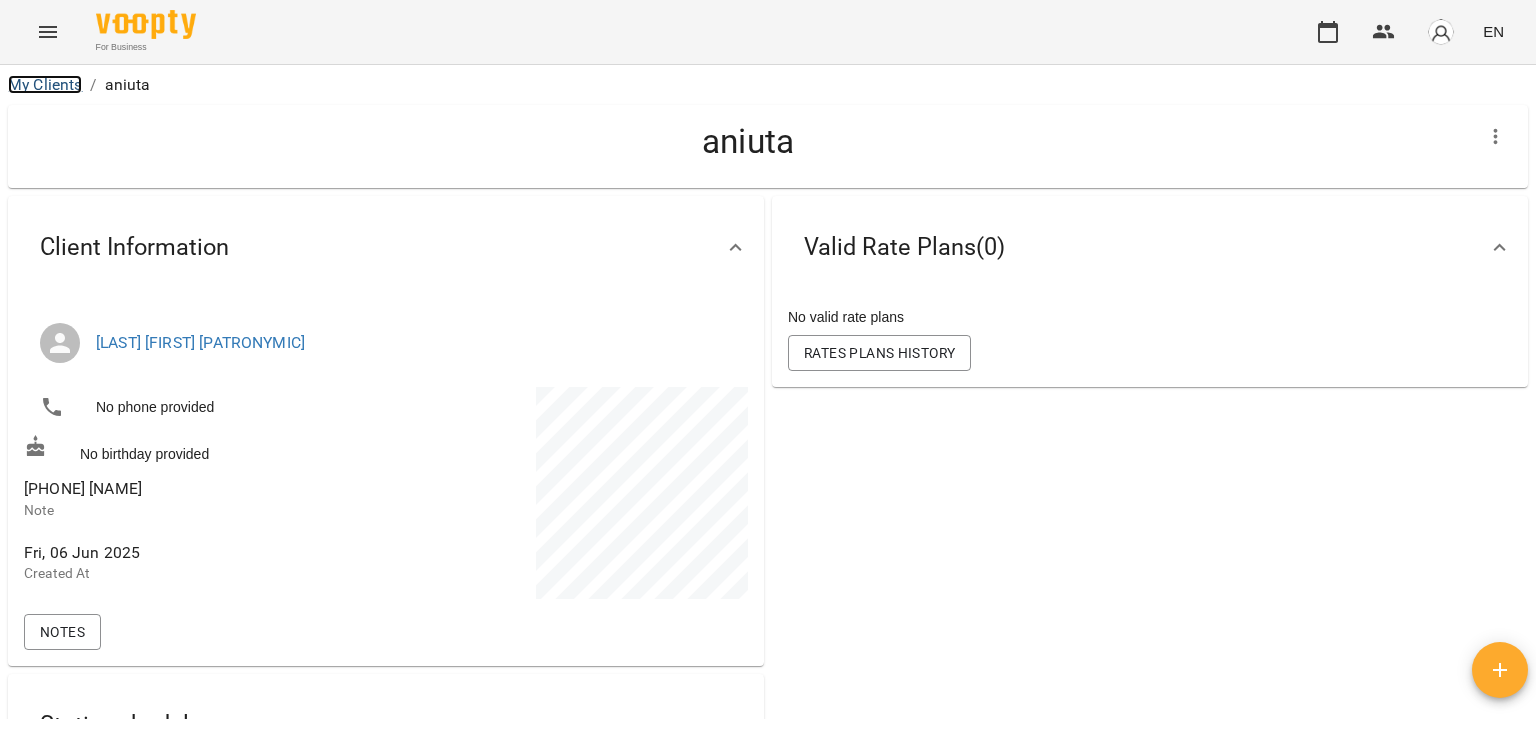 click on "My Clients" at bounding box center [45, 84] 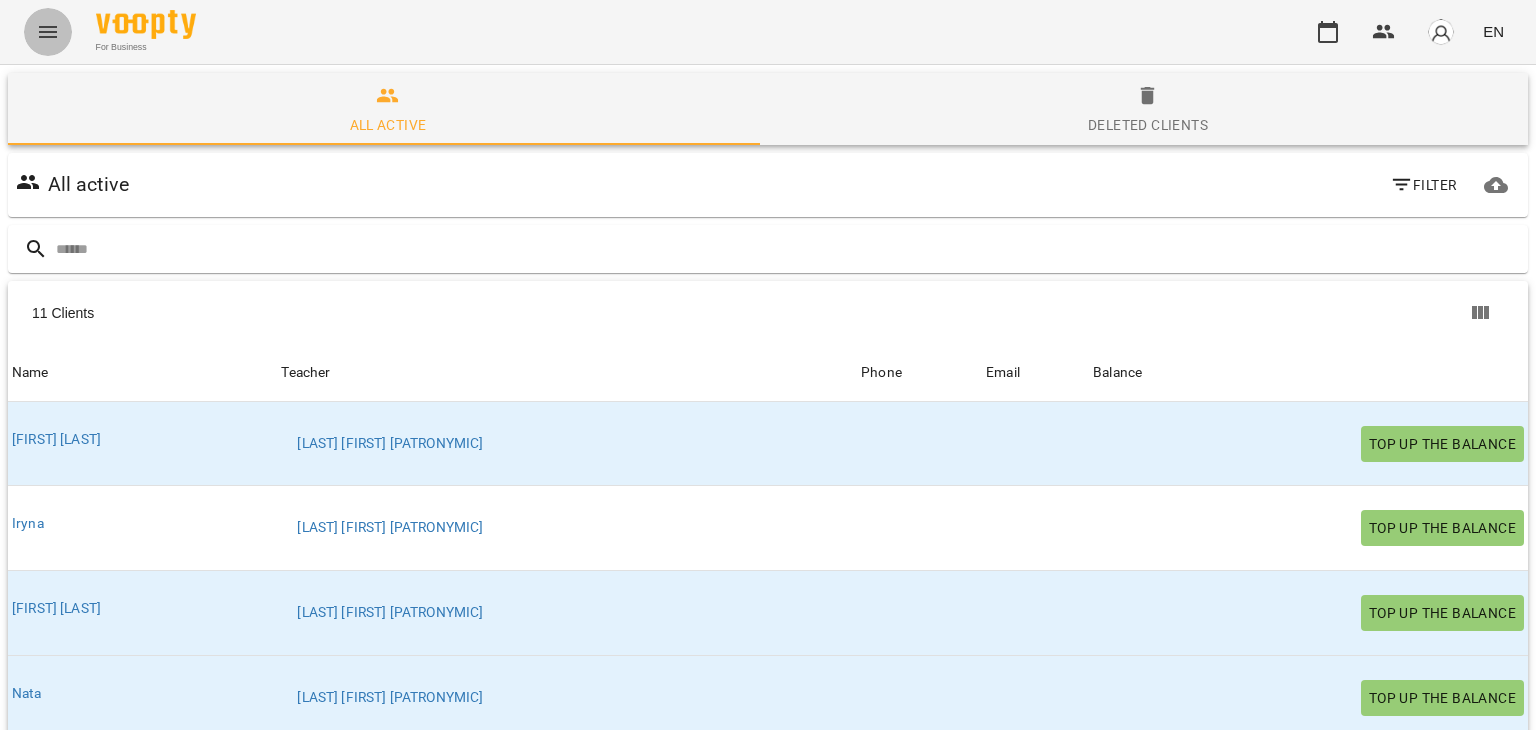 click at bounding box center [48, 32] 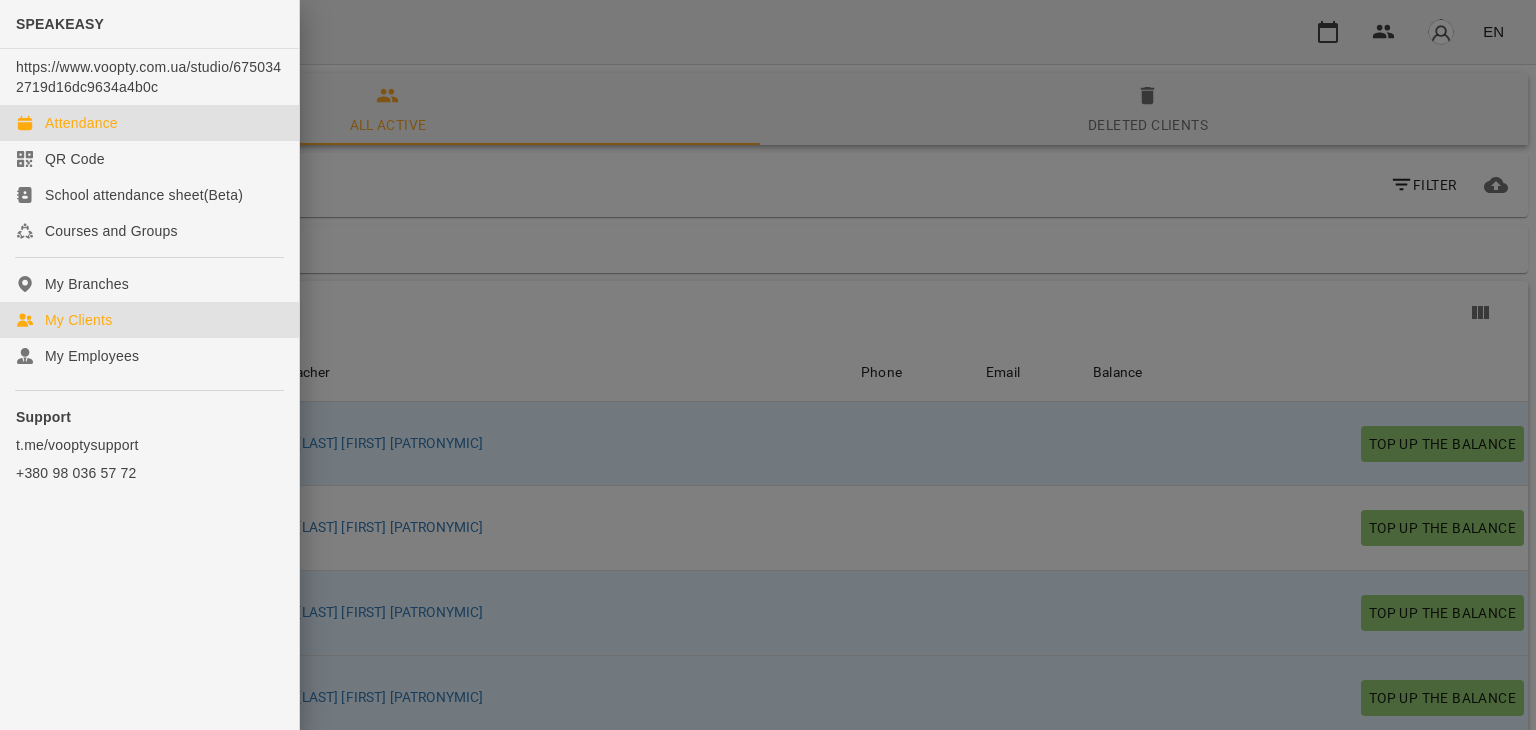 click on "Attendance" at bounding box center (81, 123) 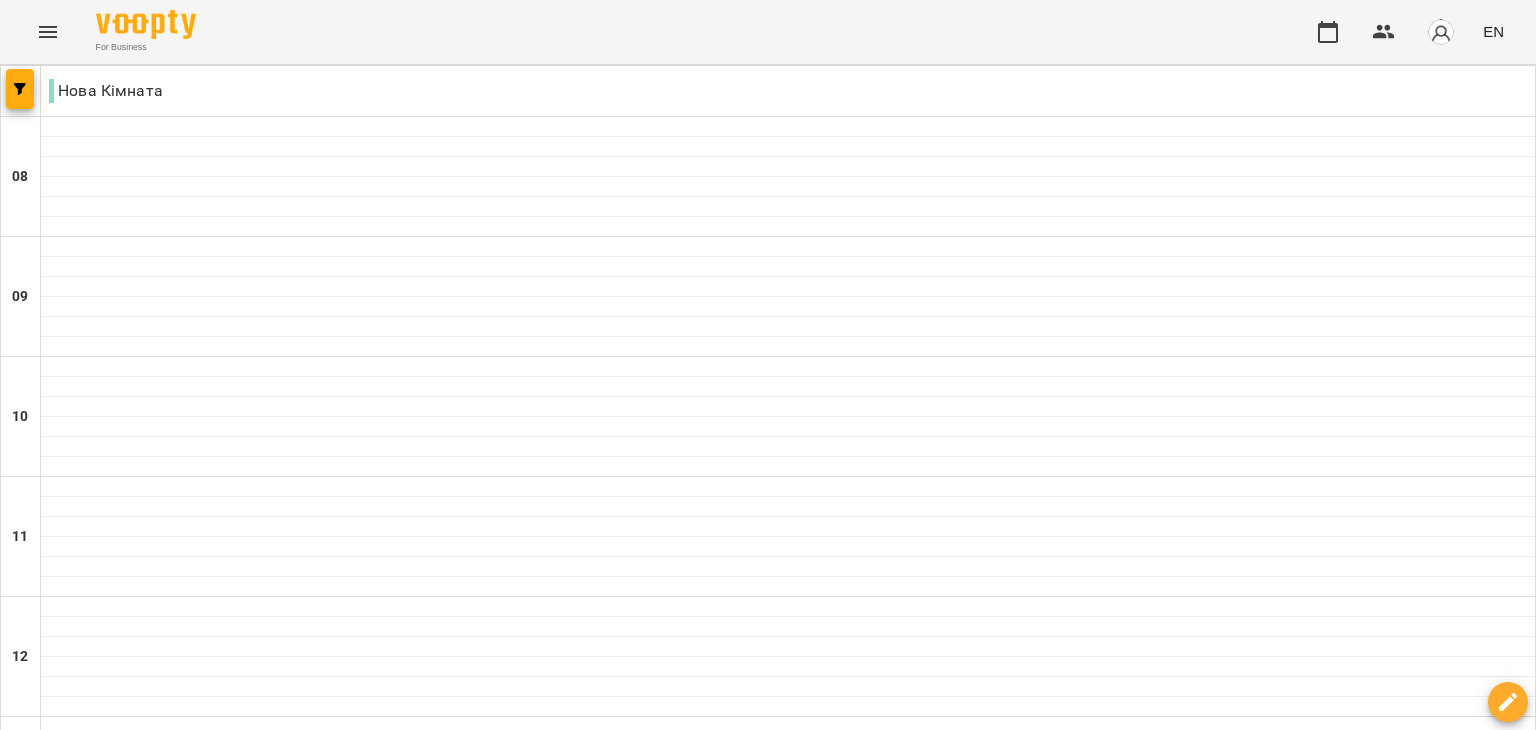 click on "Fri" at bounding box center [1073, 1943] 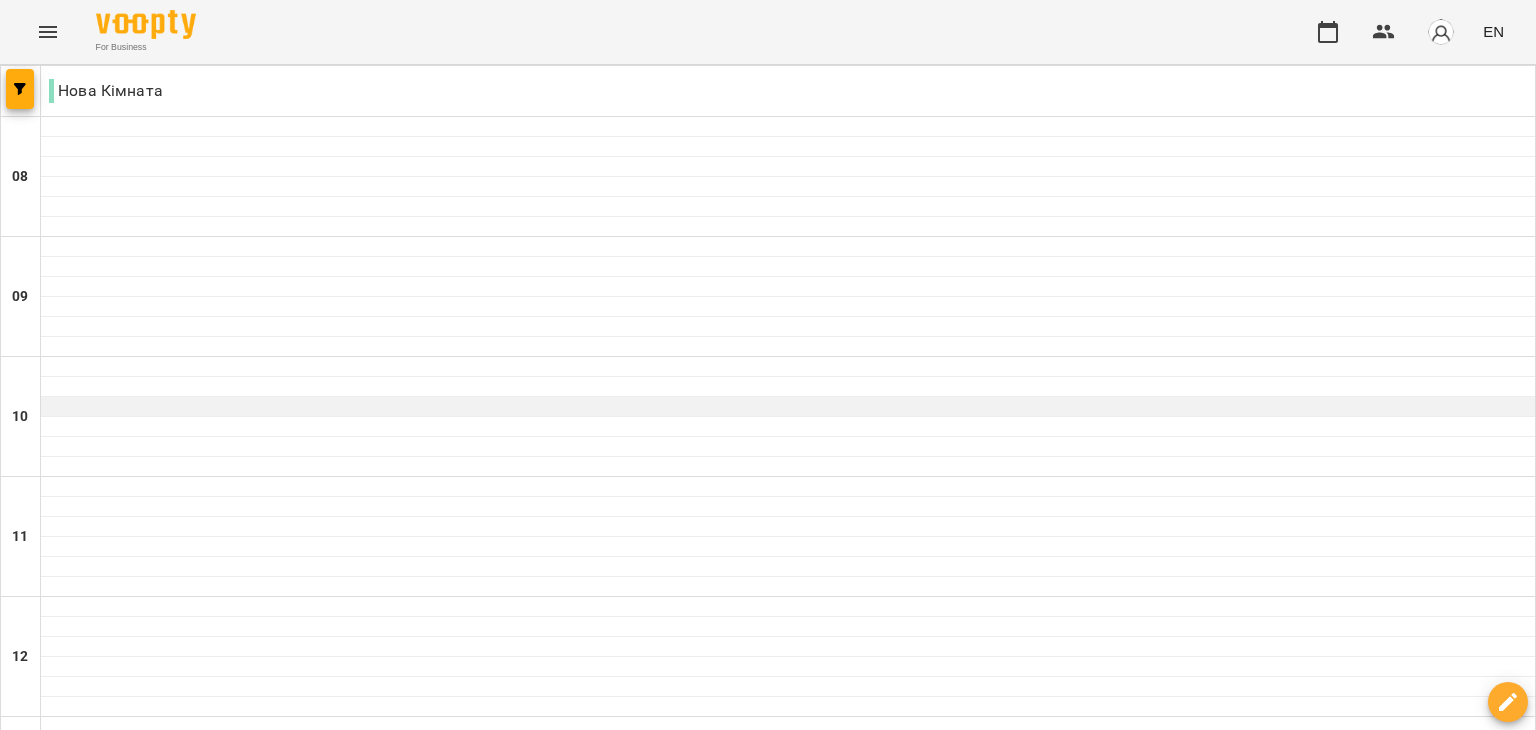 scroll, scrollTop: 131, scrollLeft: 0, axis: vertical 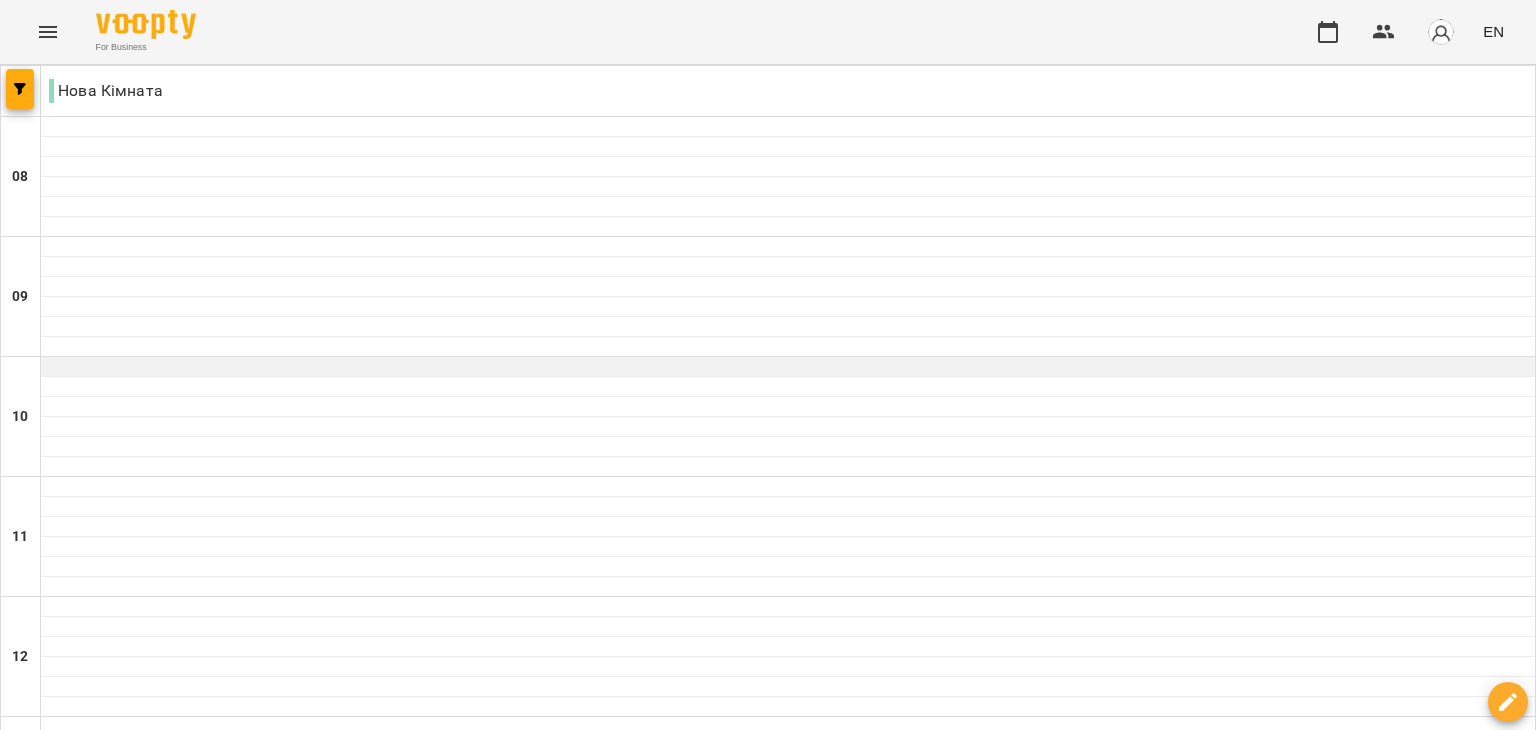 click at bounding box center (788, 367) 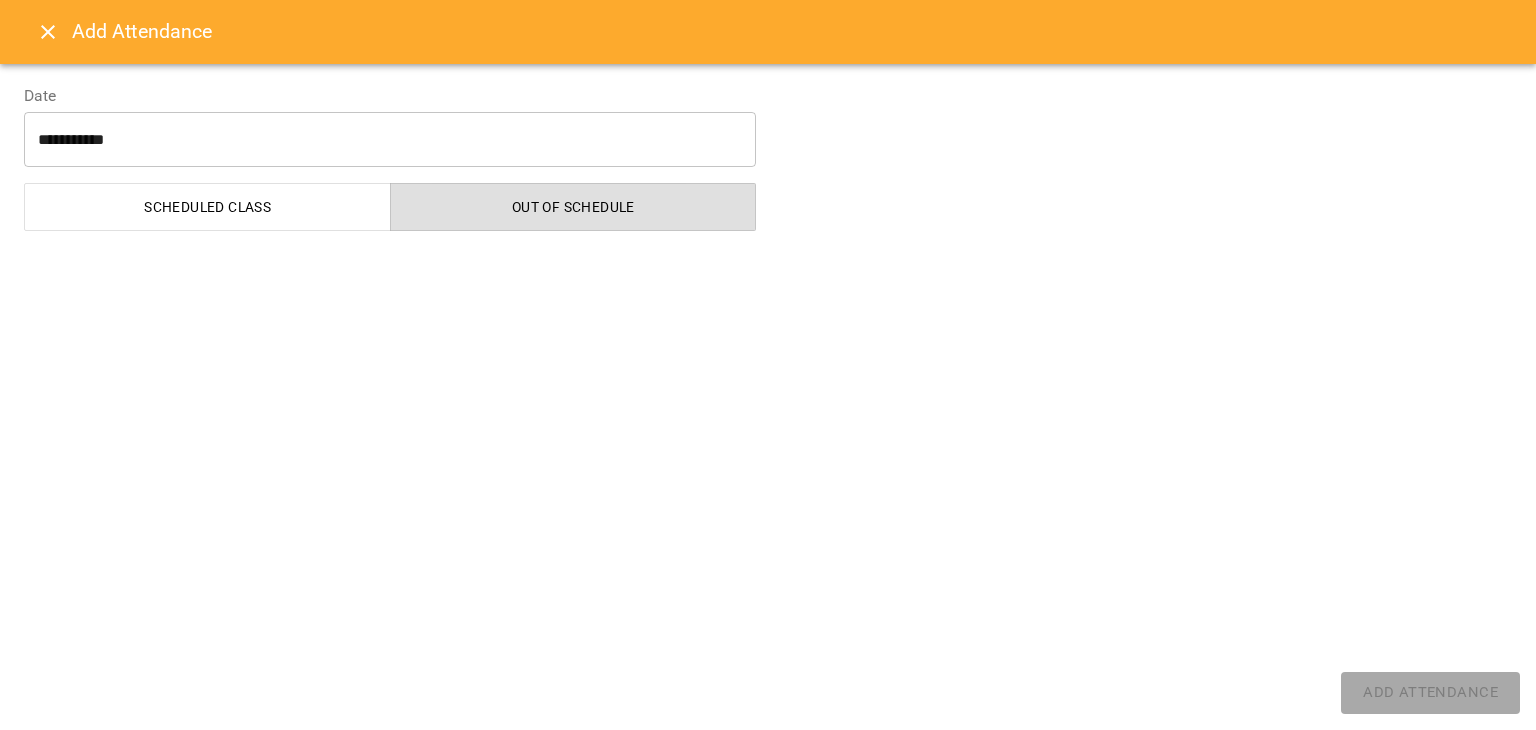 select on "**********" 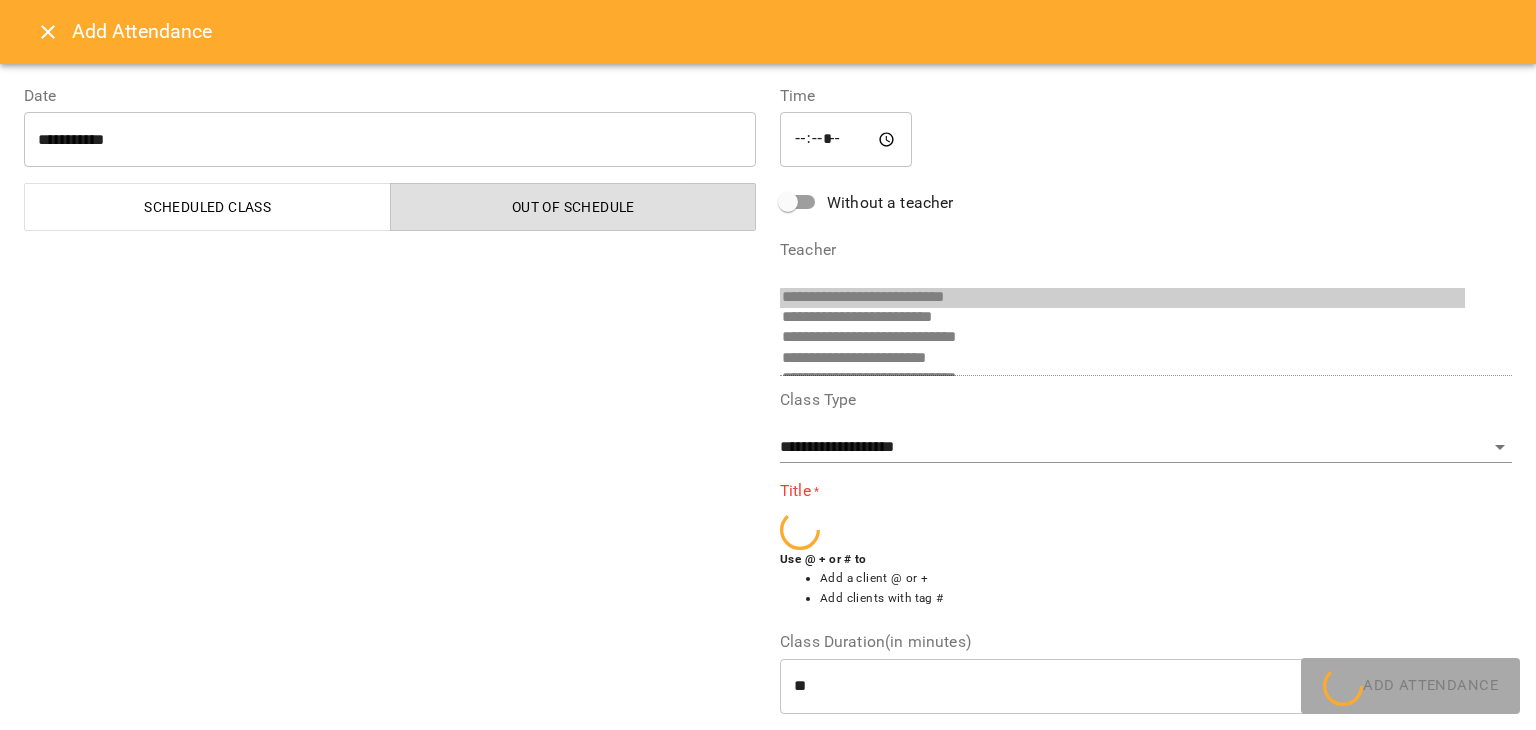 scroll, scrollTop: 276, scrollLeft: 0, axis: vertical 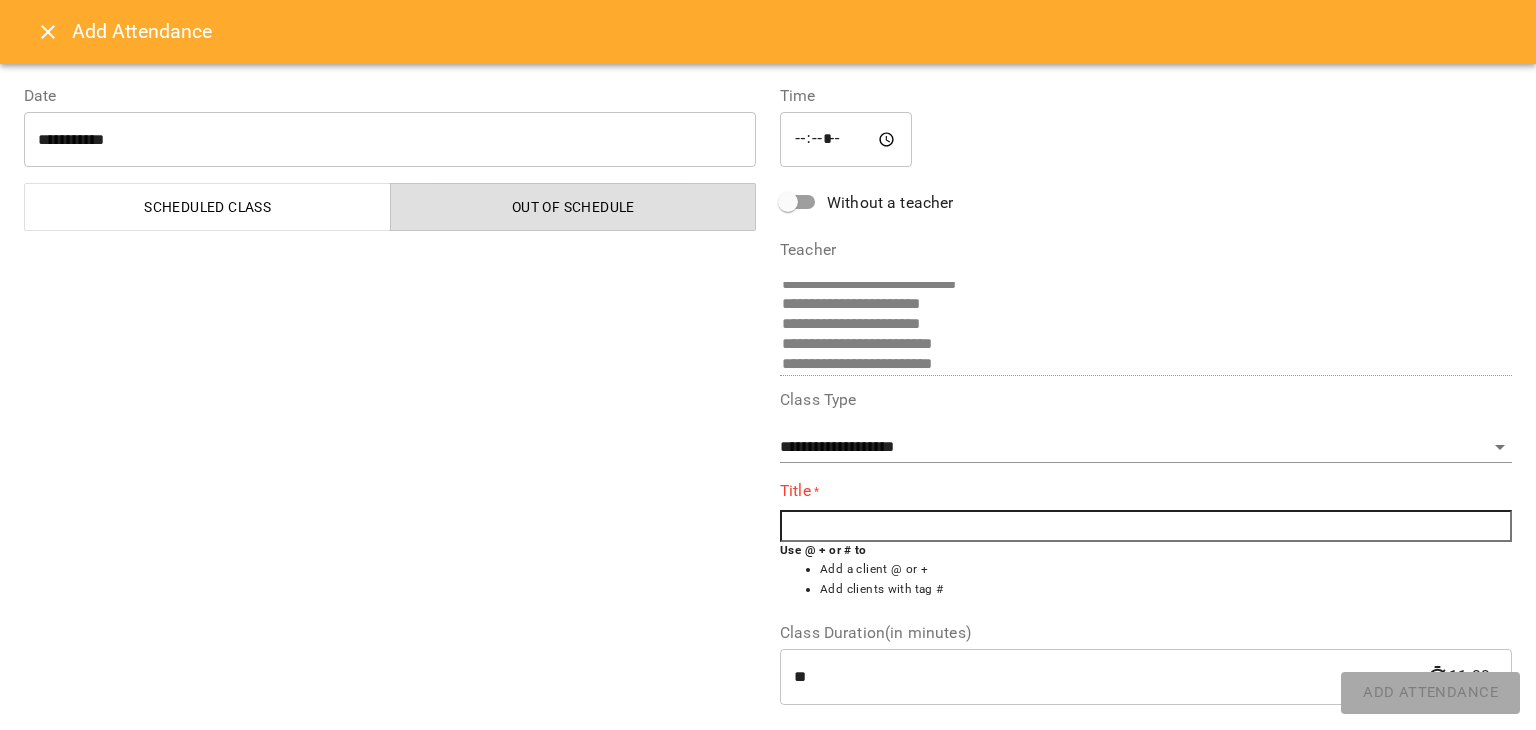 click at bounding box center (1146, 526) 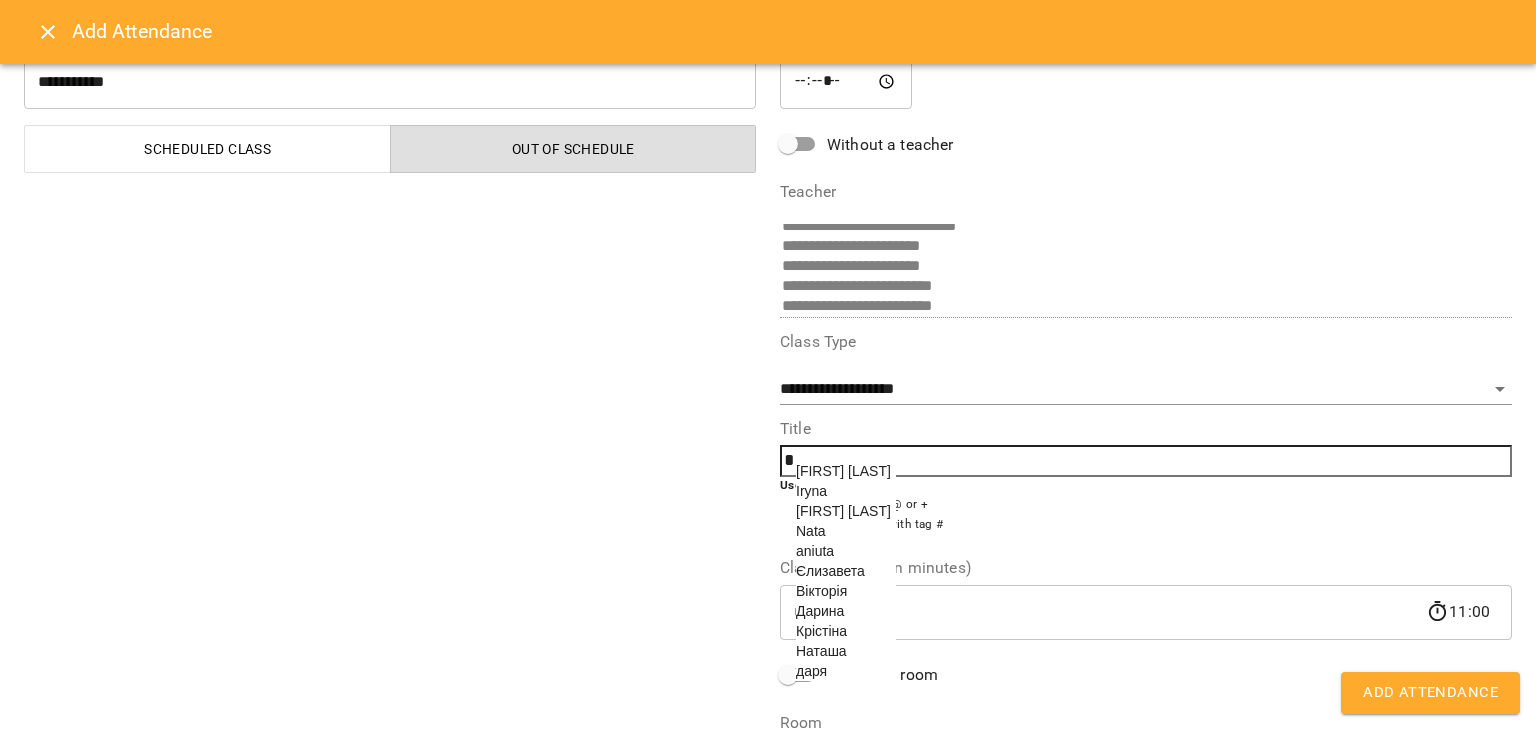 scroll, scrollTop: 75, scrollLeft: 0, axis: vertical 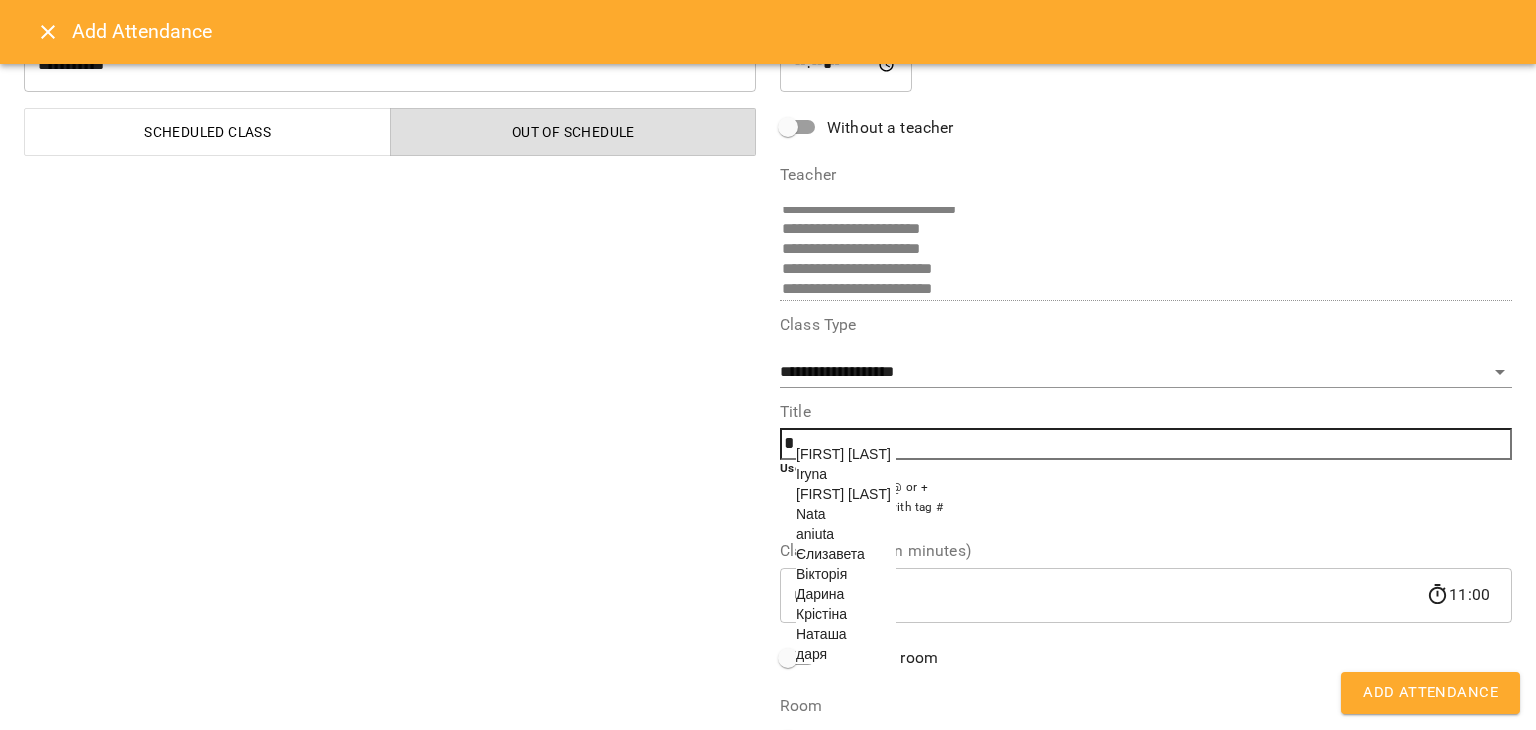 click on "Iryna" at bounding box center [811, 474] 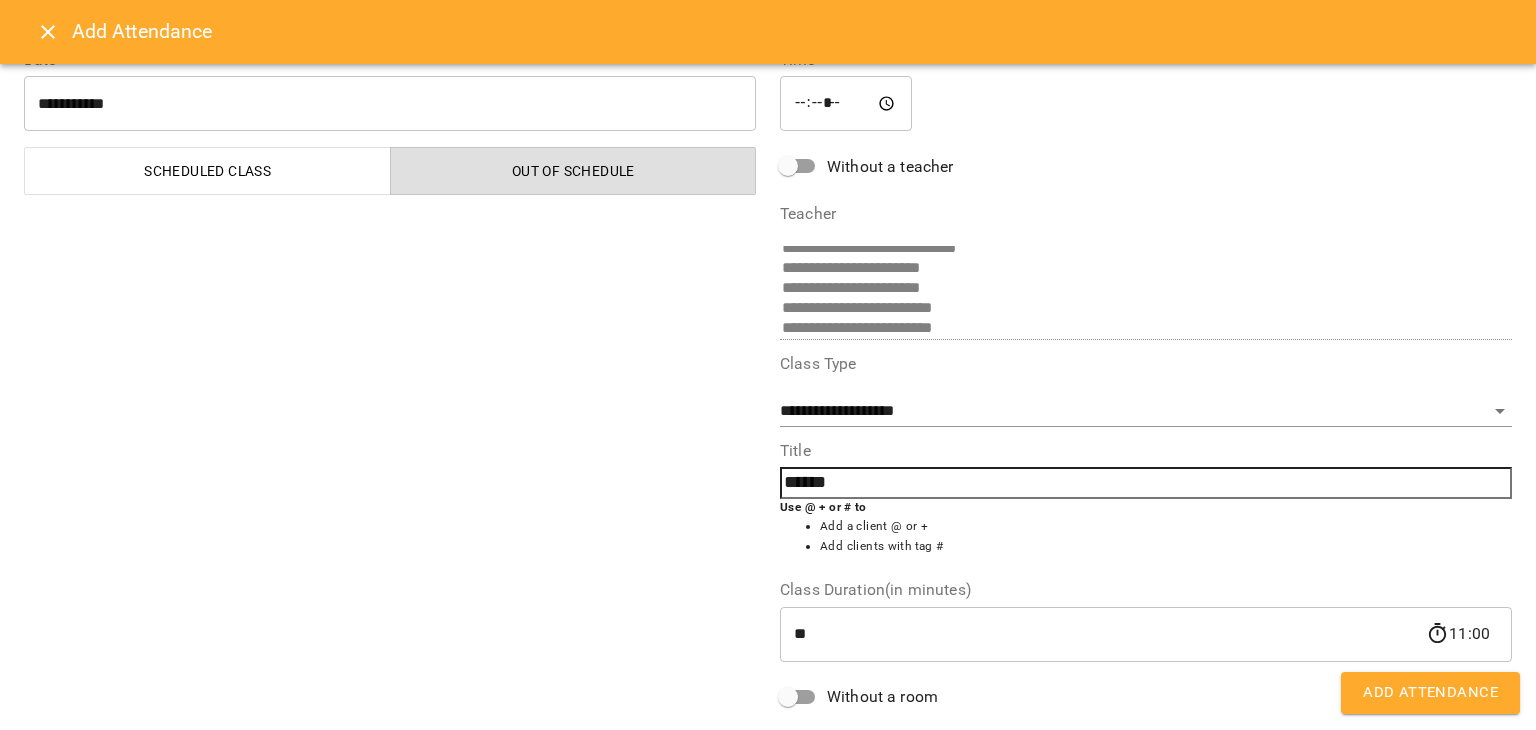 scroll, scrollTop: 40, scrollLeft: 0, axis: vertical 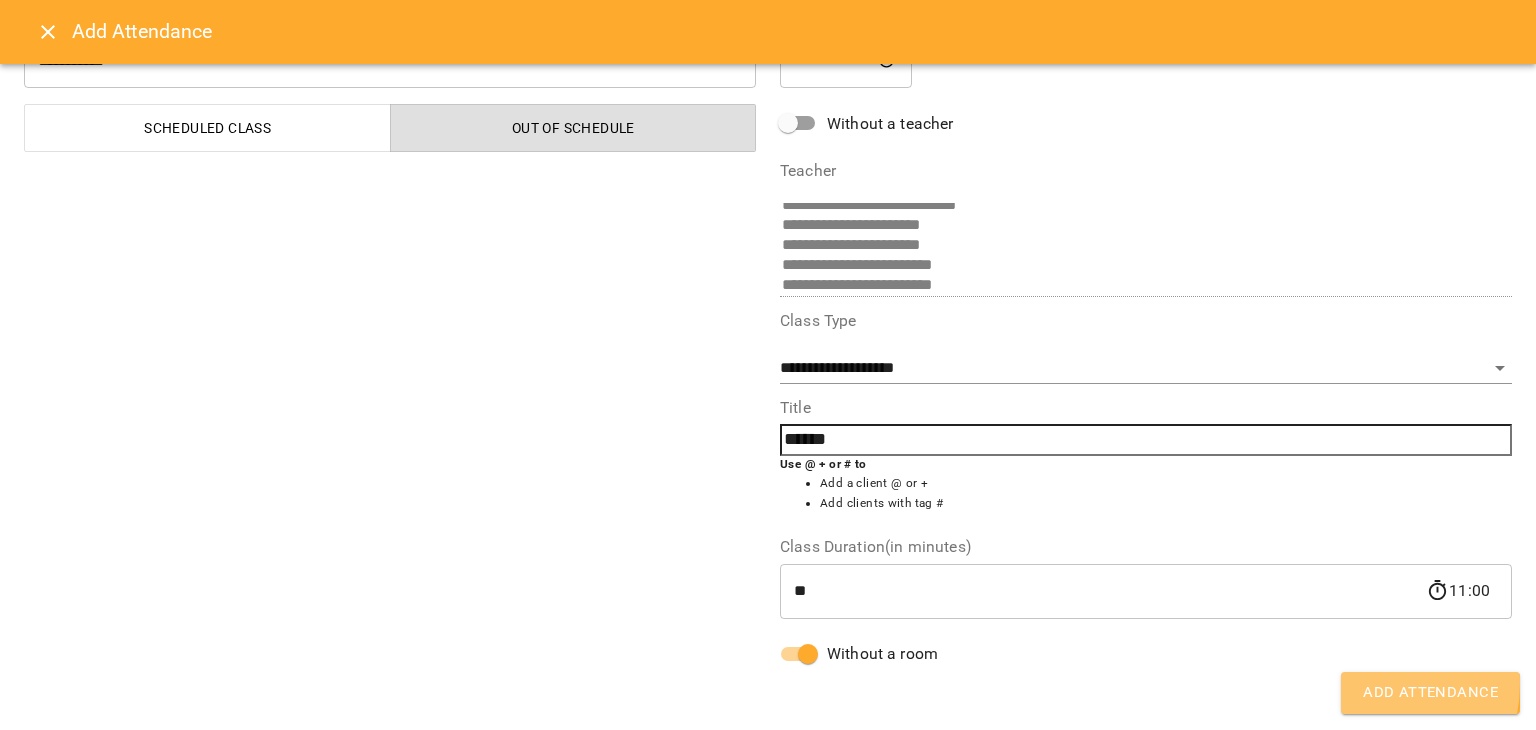 click on "Add Attendance" at bounding box center (1430, 693) 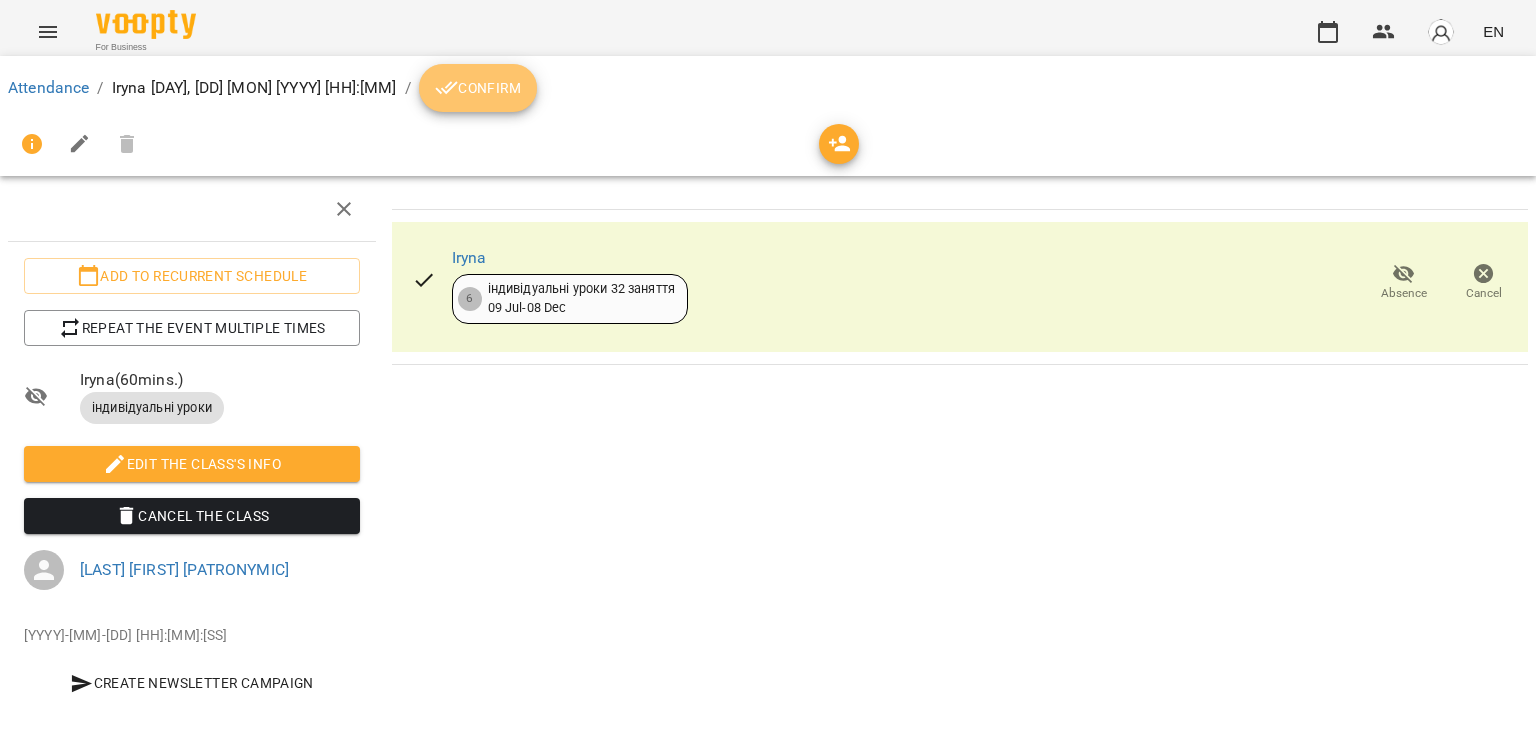 click on "Confirm" at bounding box center (478, 88) 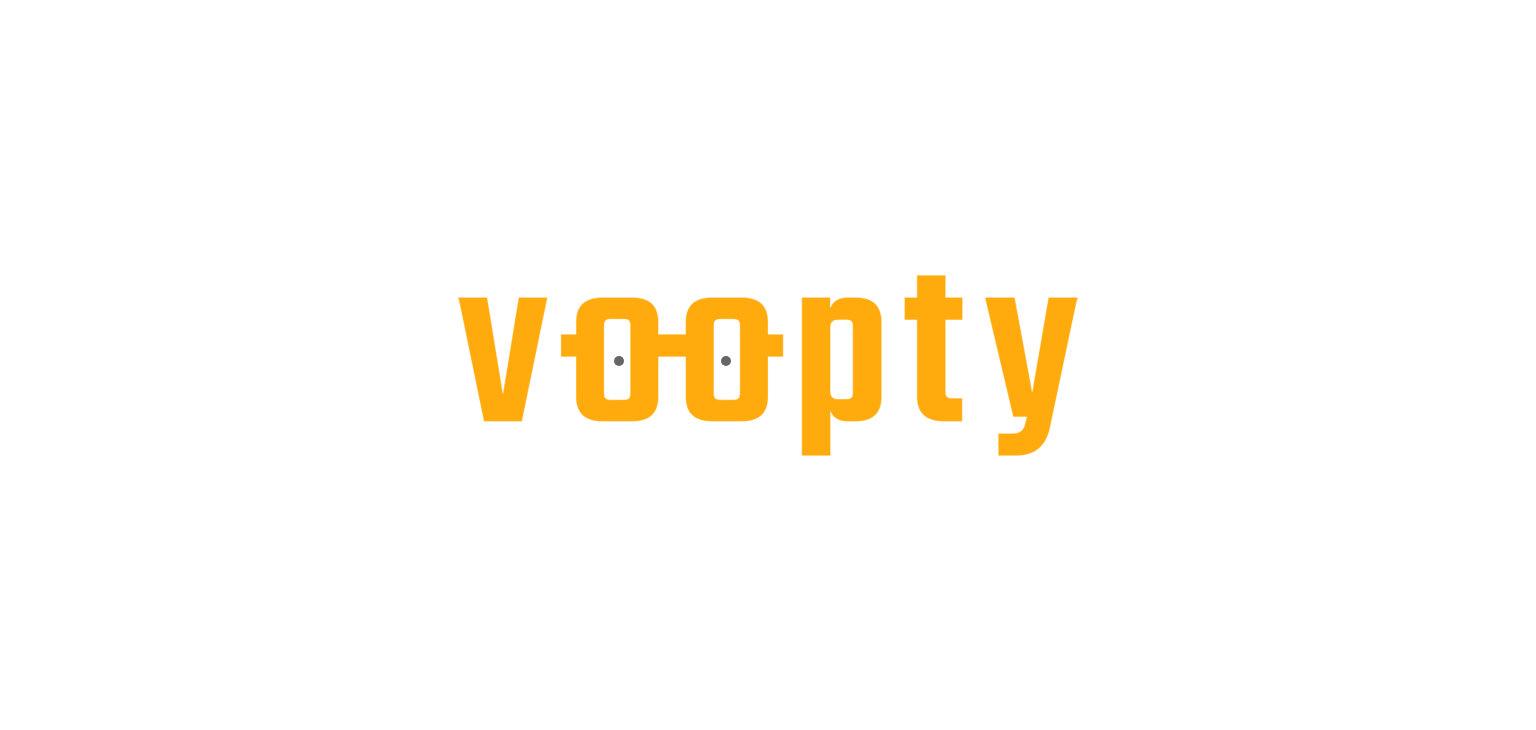 scroll, scrollTop: 0, scrollLeft: 0, axis: both 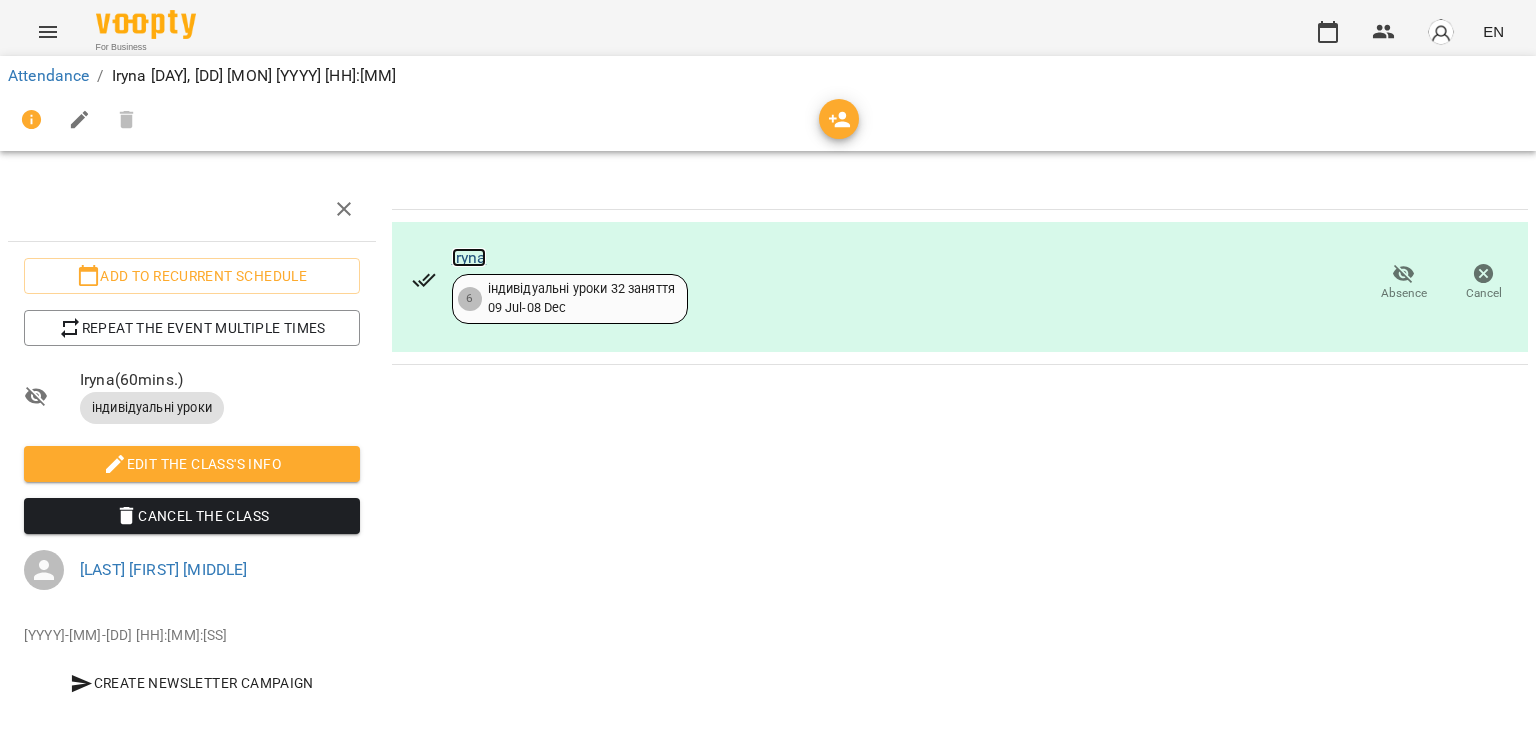 click on "Iryna" at bounding box center [469, 257] 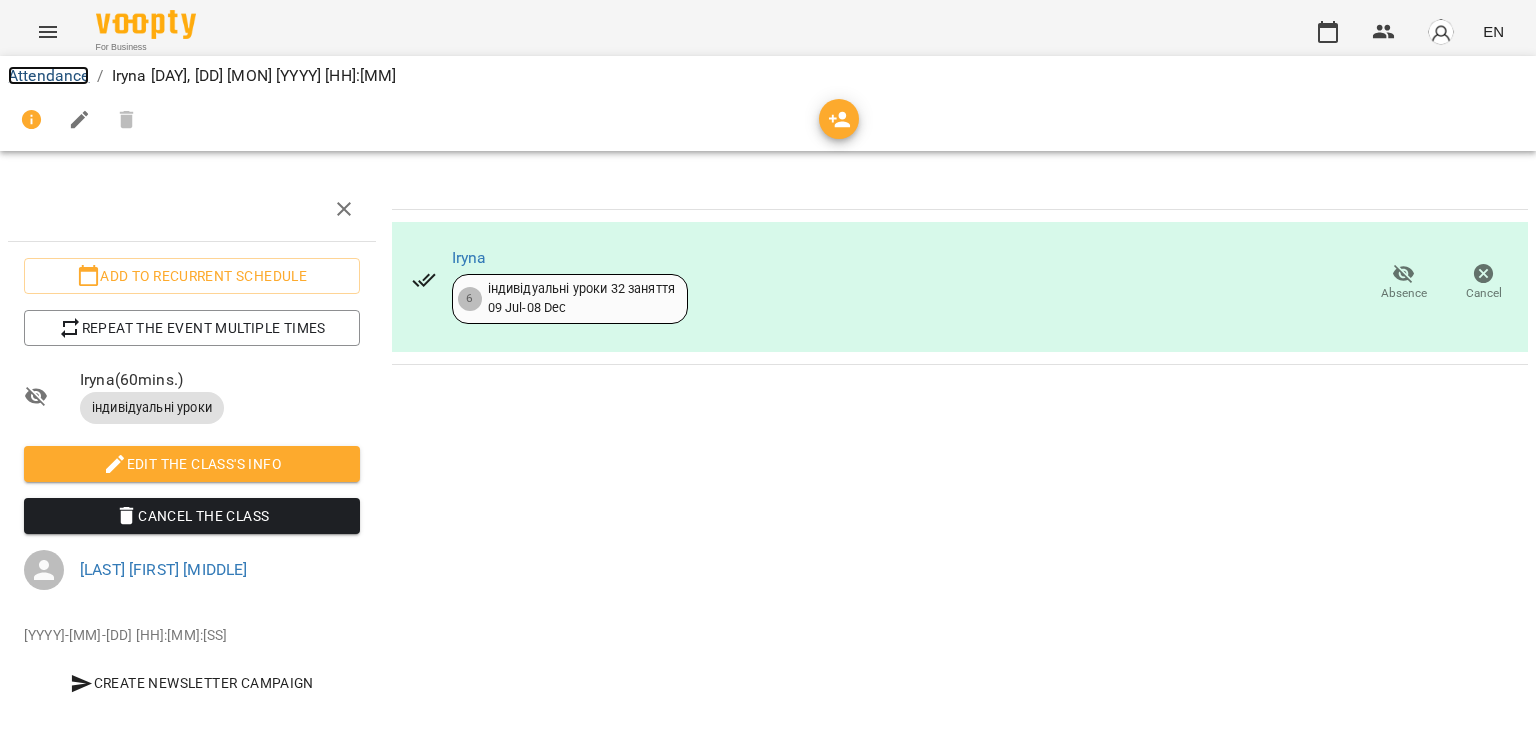 click on "Attendance" at bounding box center (48, 75) 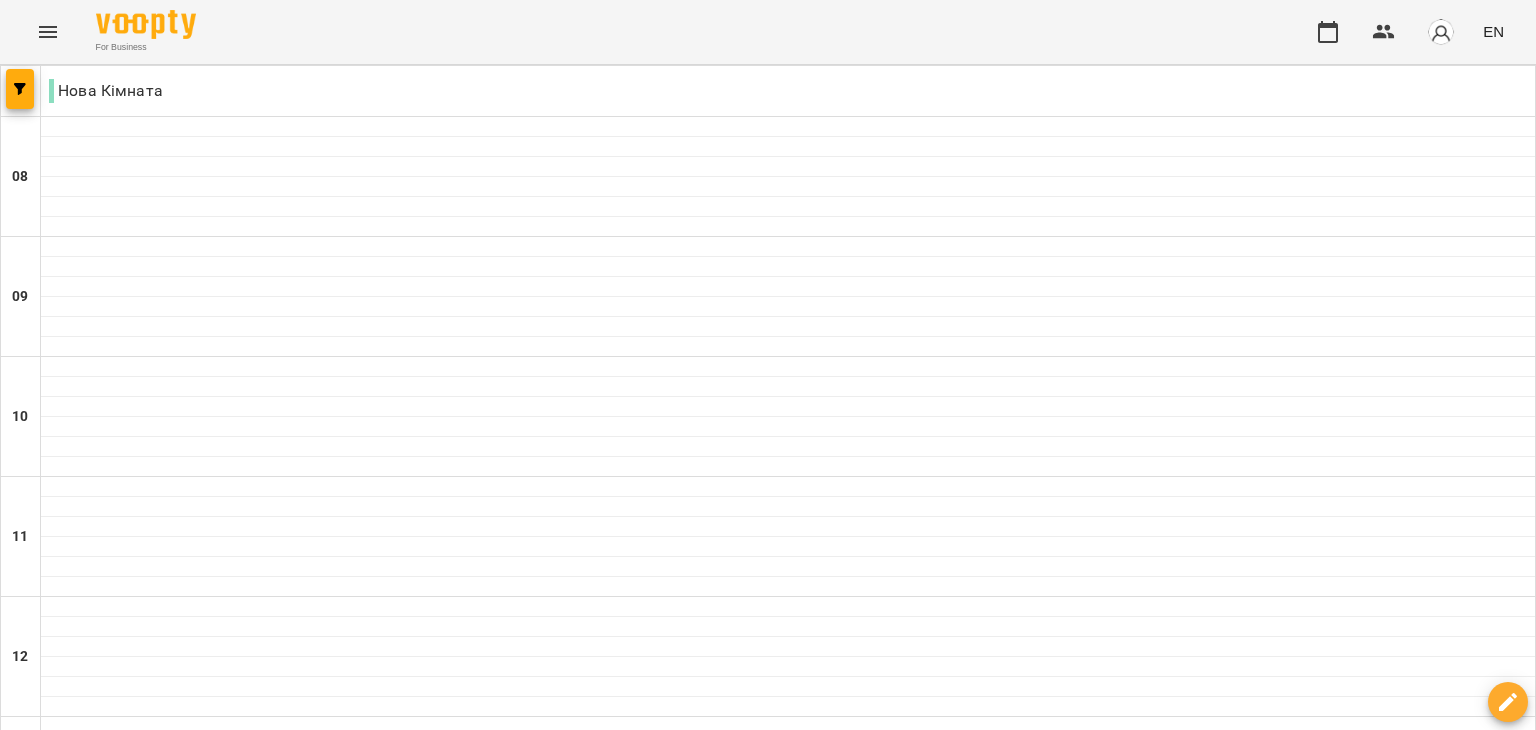 scroll, scrollTop: 776, scrollLeft: 0, axis: vertical 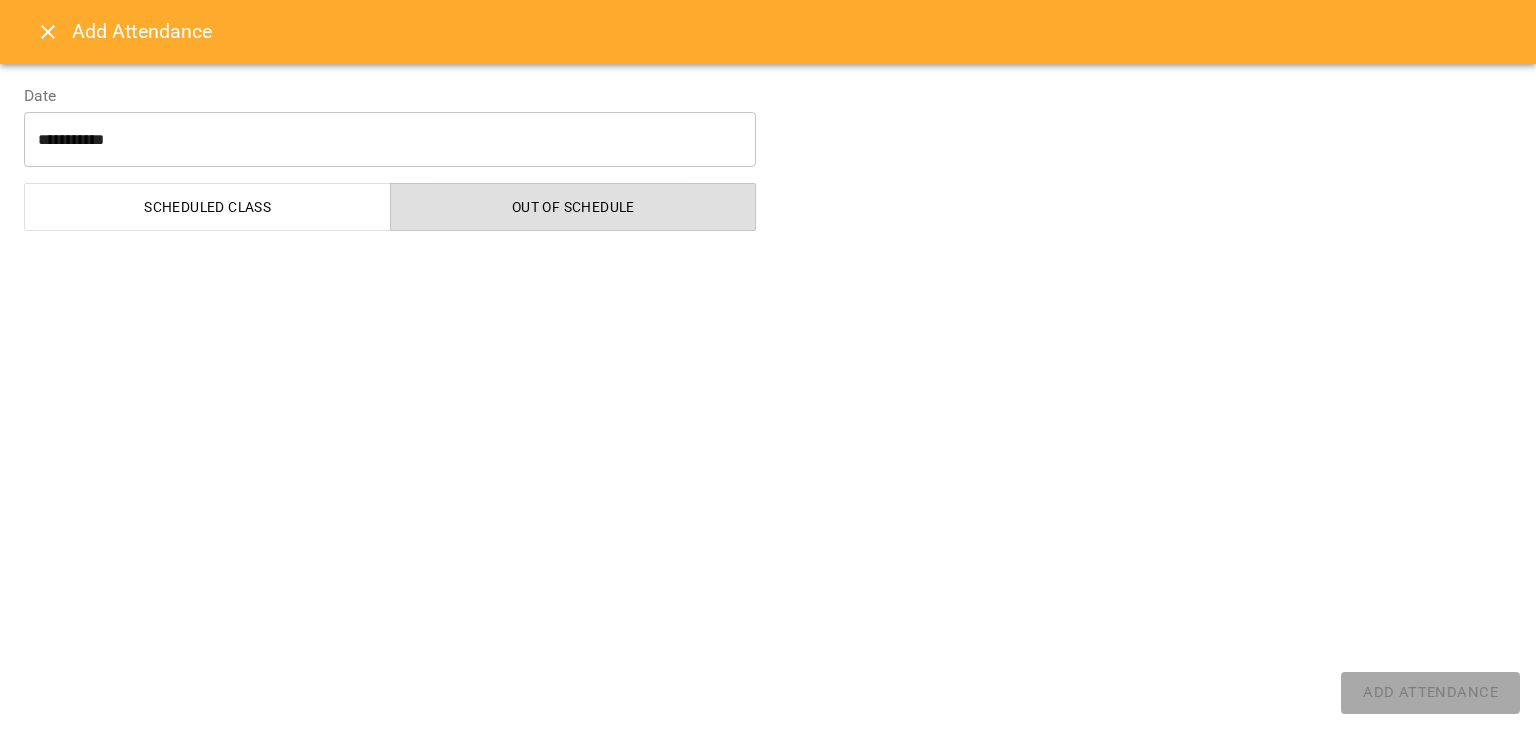 select on "**********" 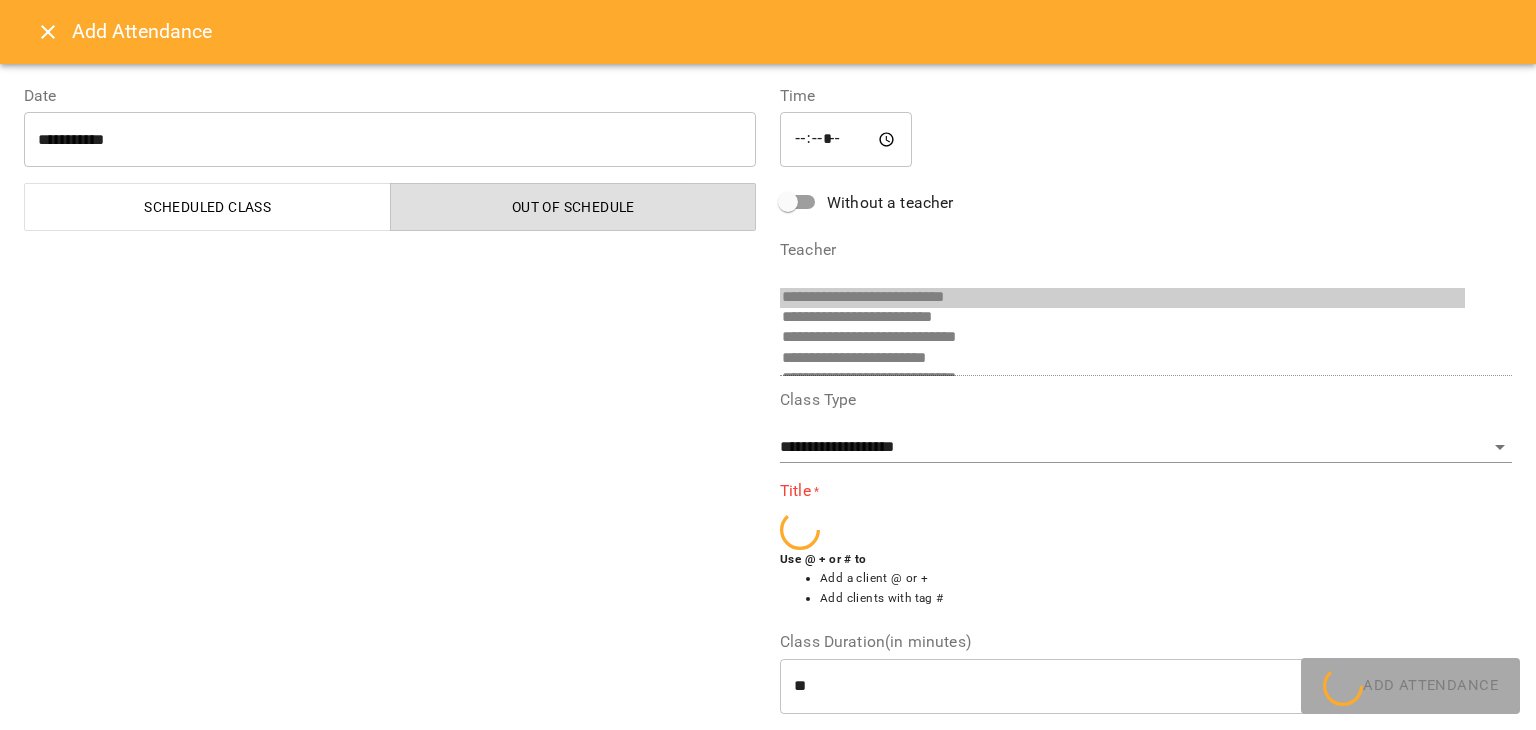 scroll, scrollTop: 276, scrollLeft: 0, axis: vertical 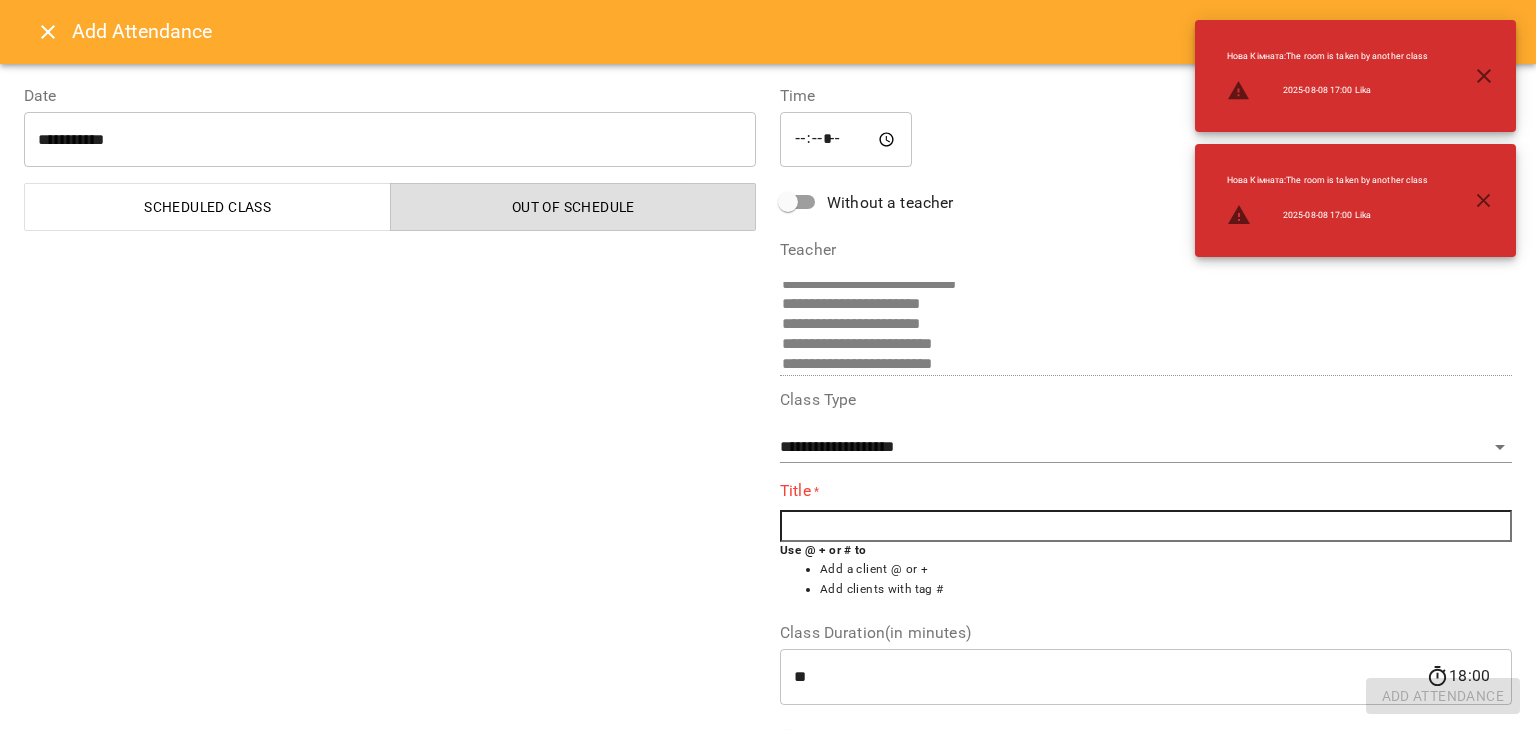 click at bounding box center [1146, 526] 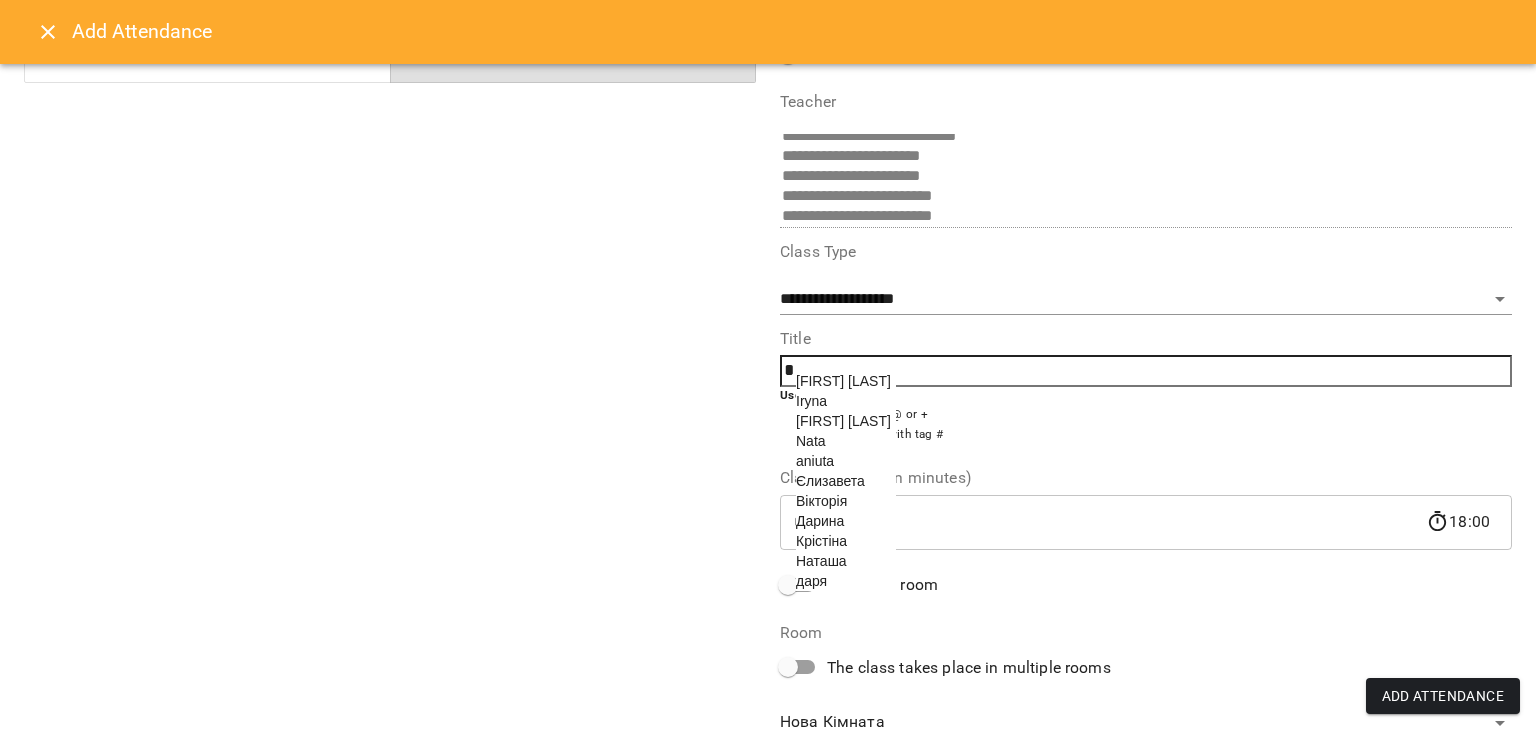 scroll, scrollTop: 148, scrollLeft: 0, axis: vertical 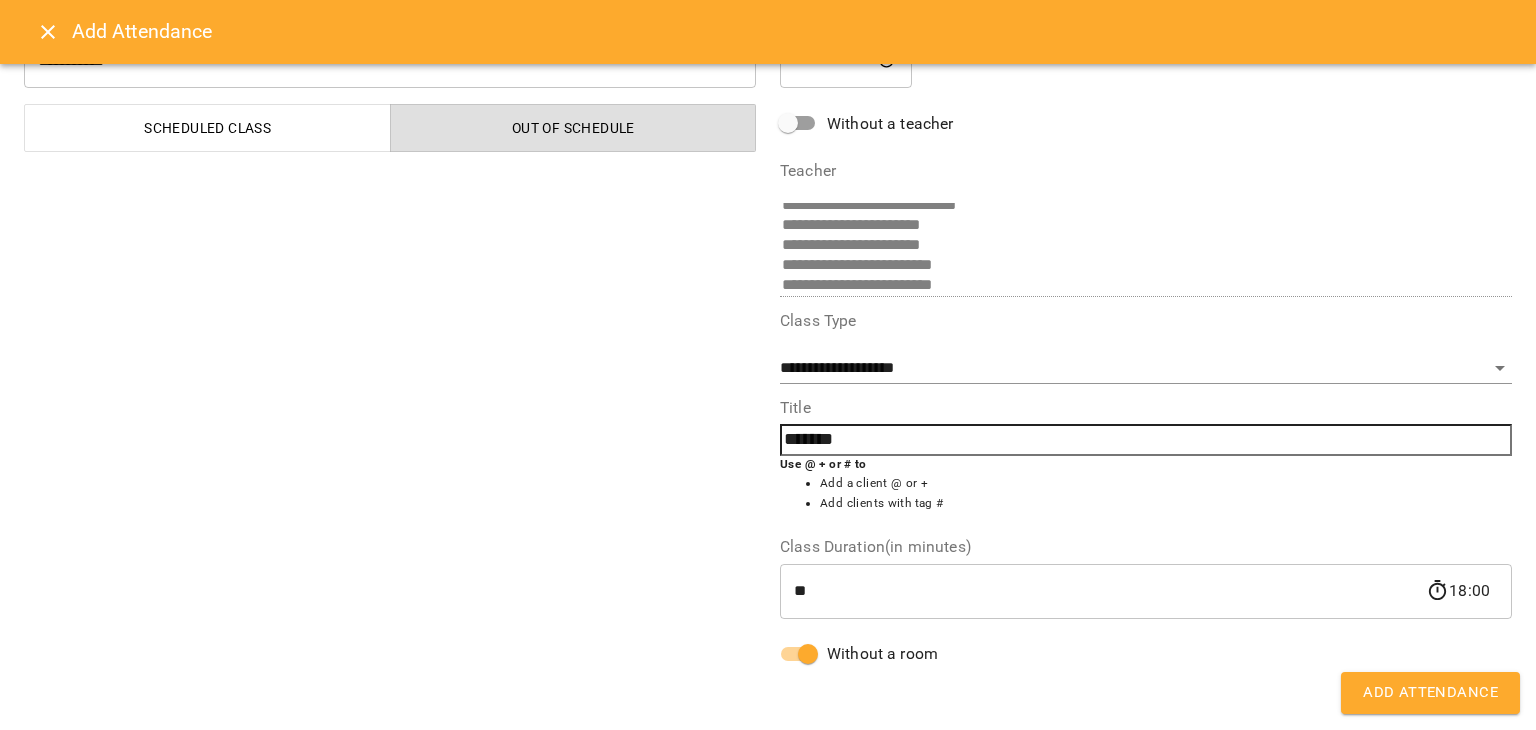 click on "**********" at bounding box center [1146, 335] 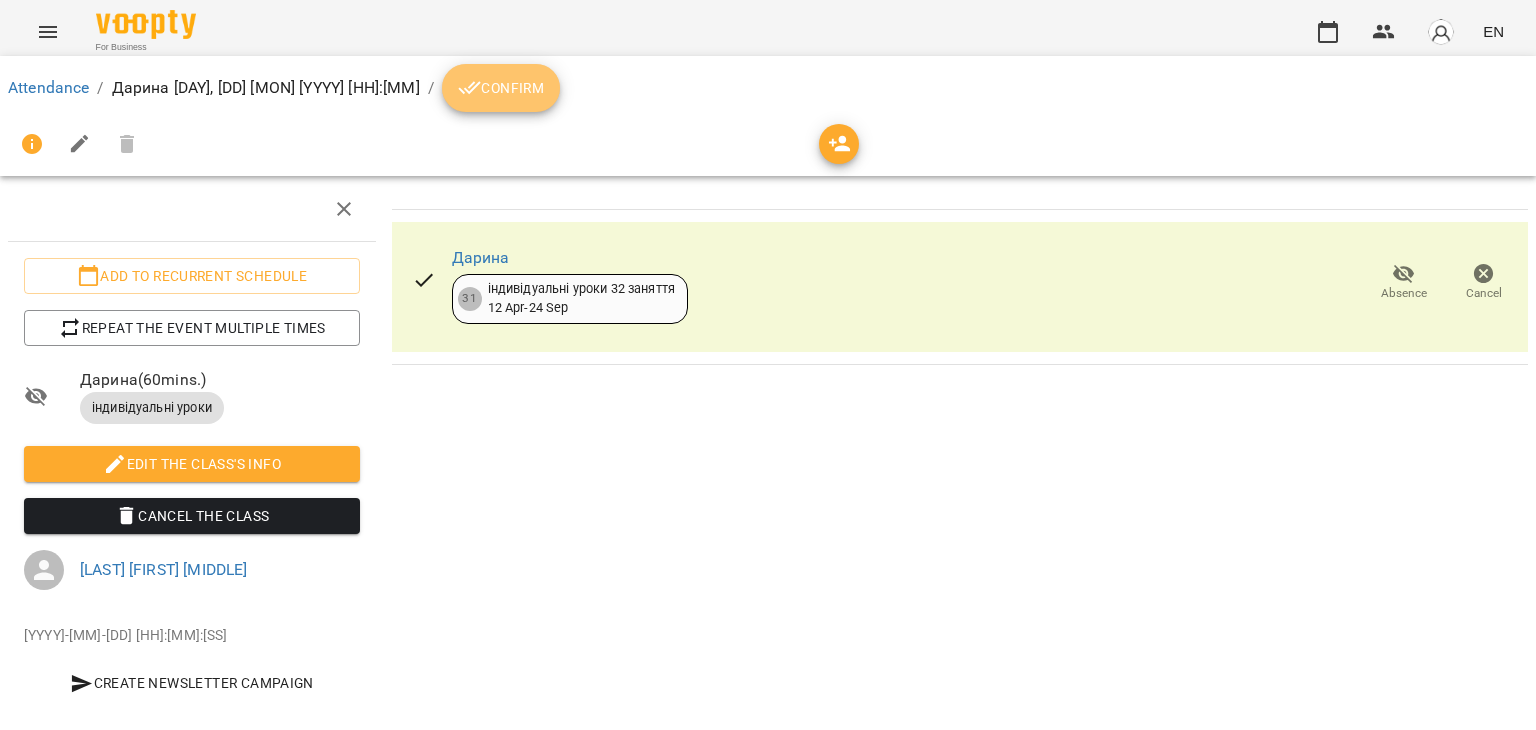 click 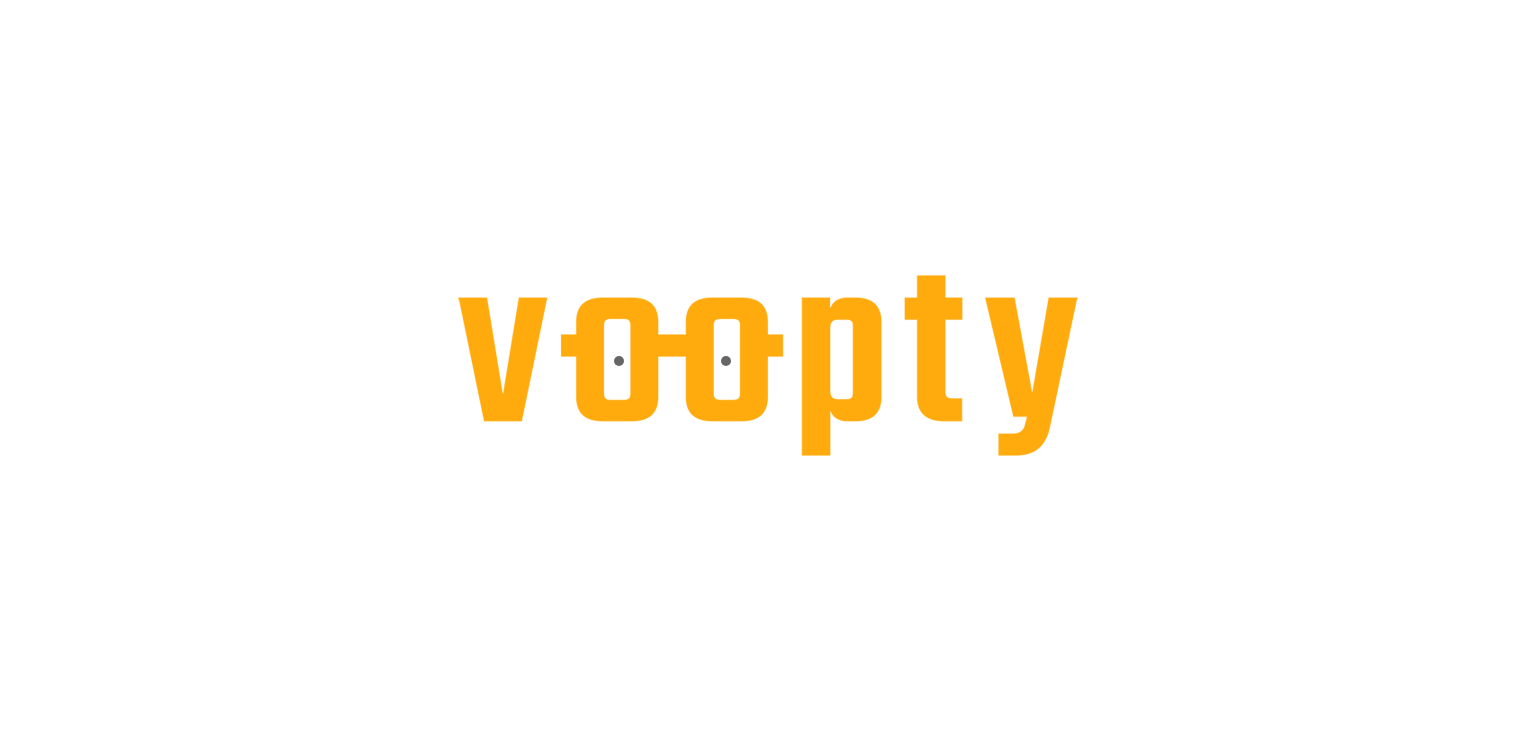 scroll, scrollTop: 0, scrollLeft: 0, axis: both 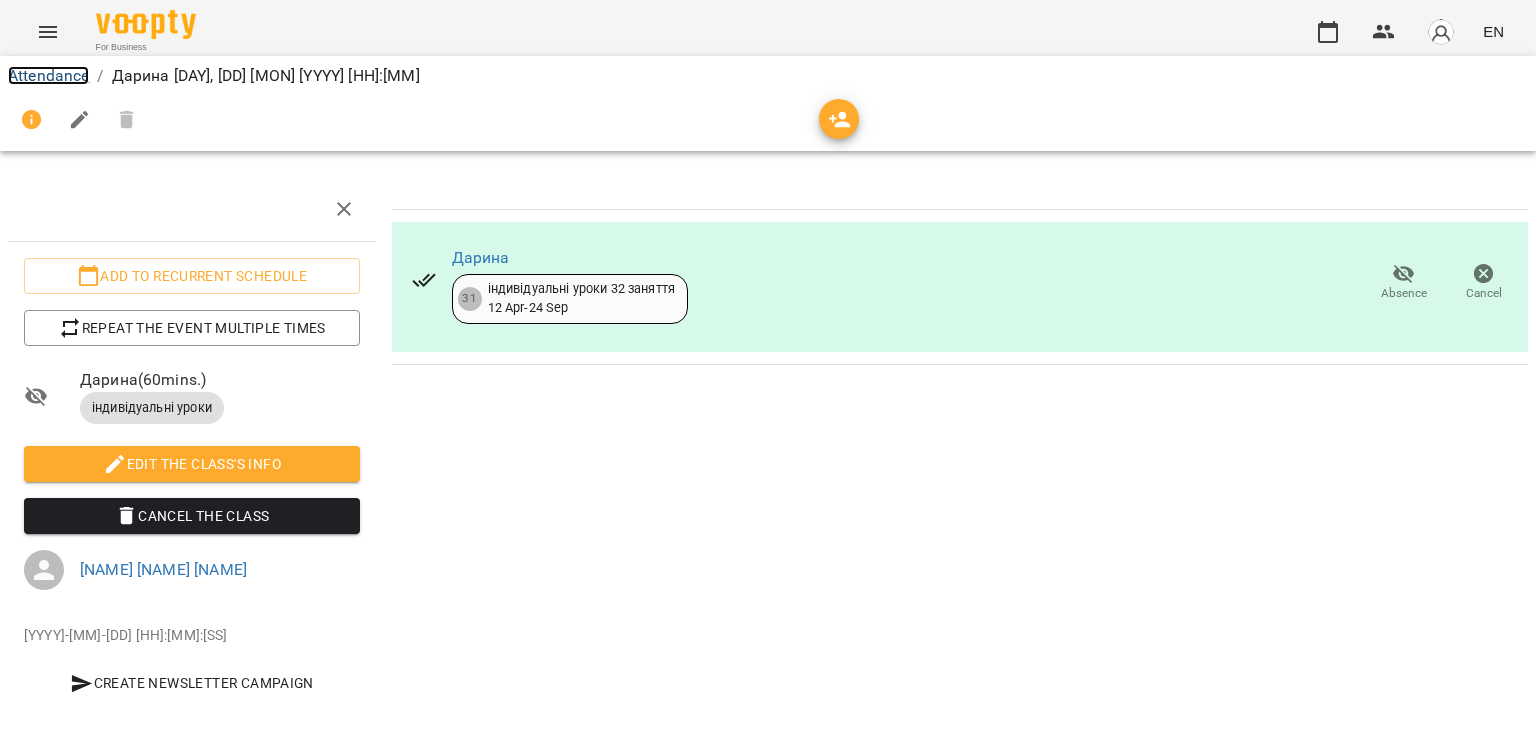 click on "Attendance" at bounding box center [48, 75] 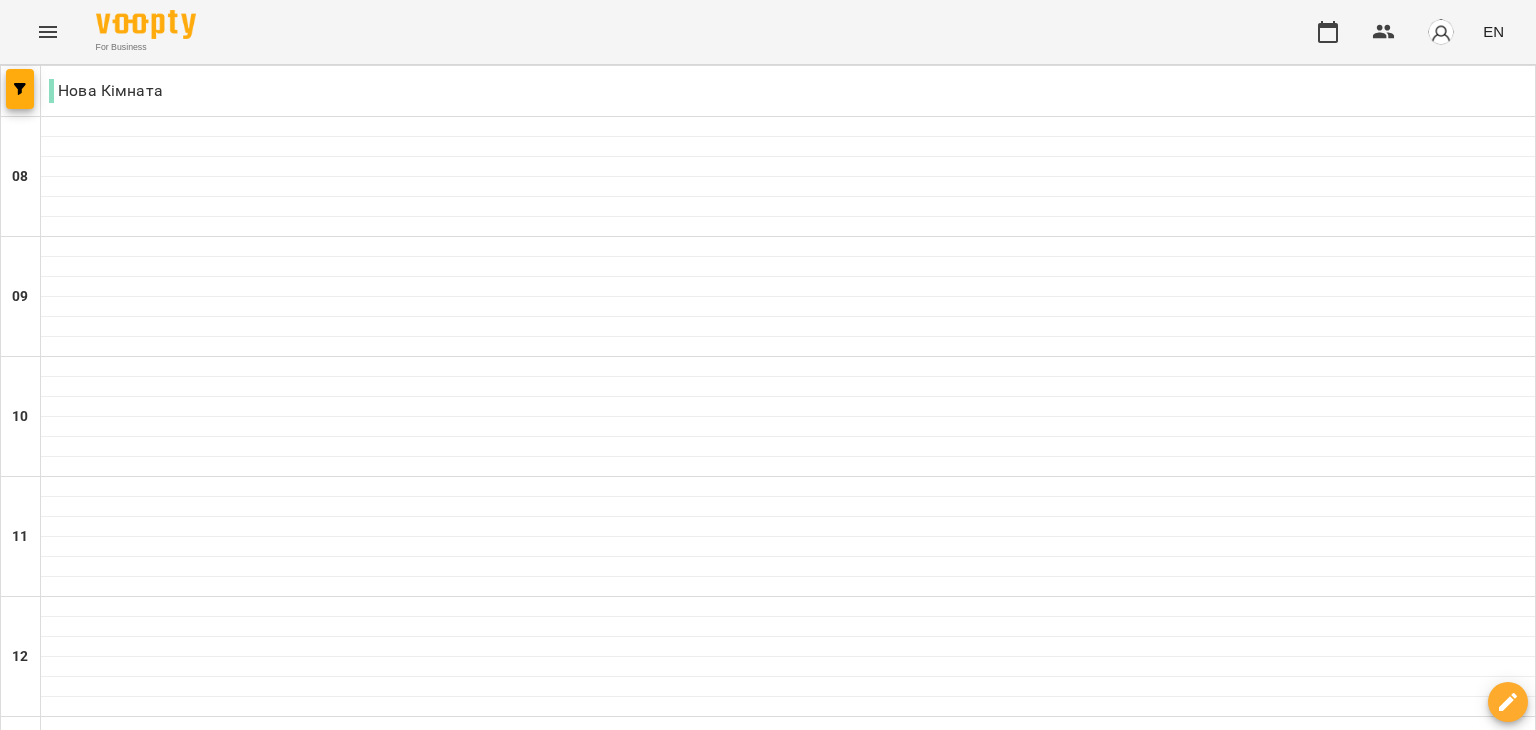 scroll, scrollTop: 880, scrollLeft: 0, axis: vertical 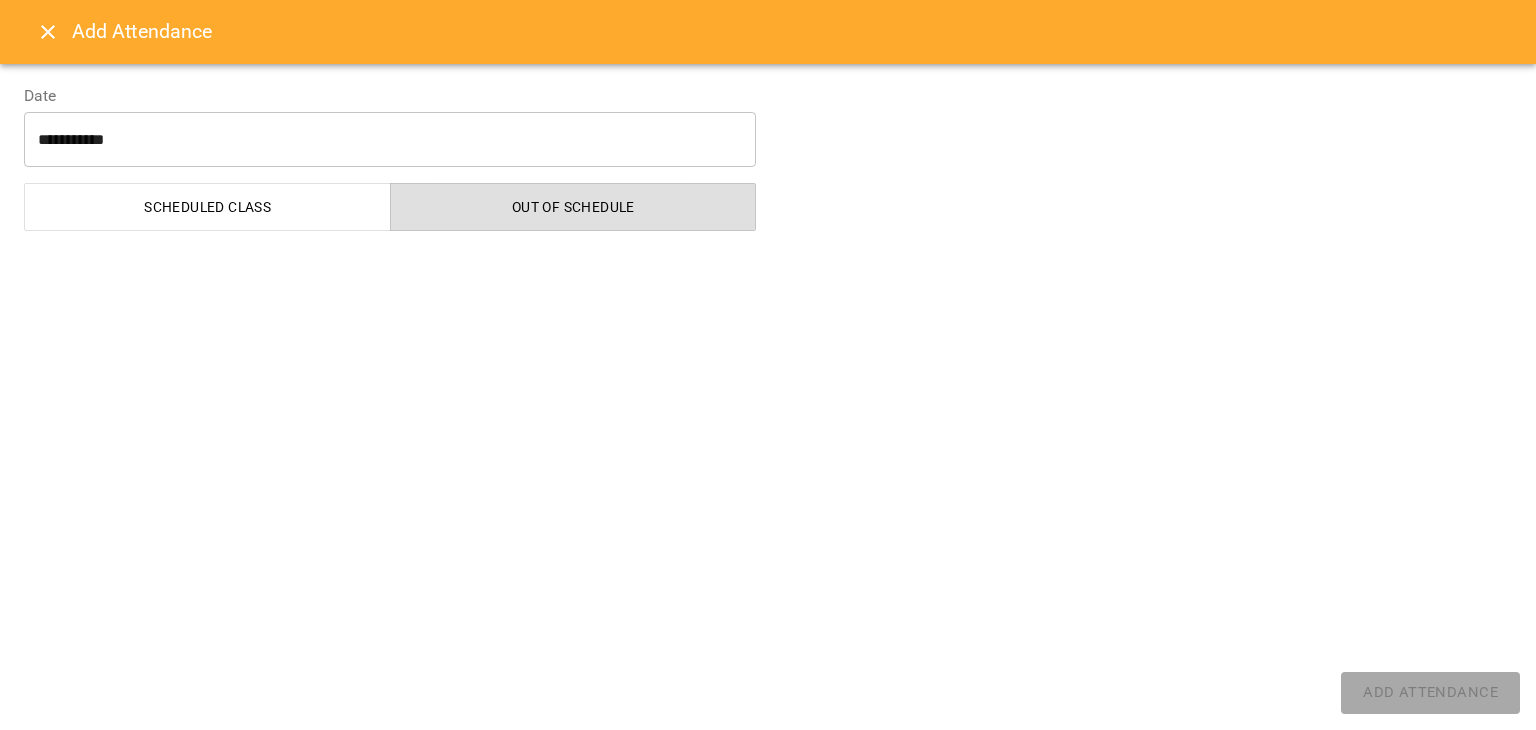 select on "**********" 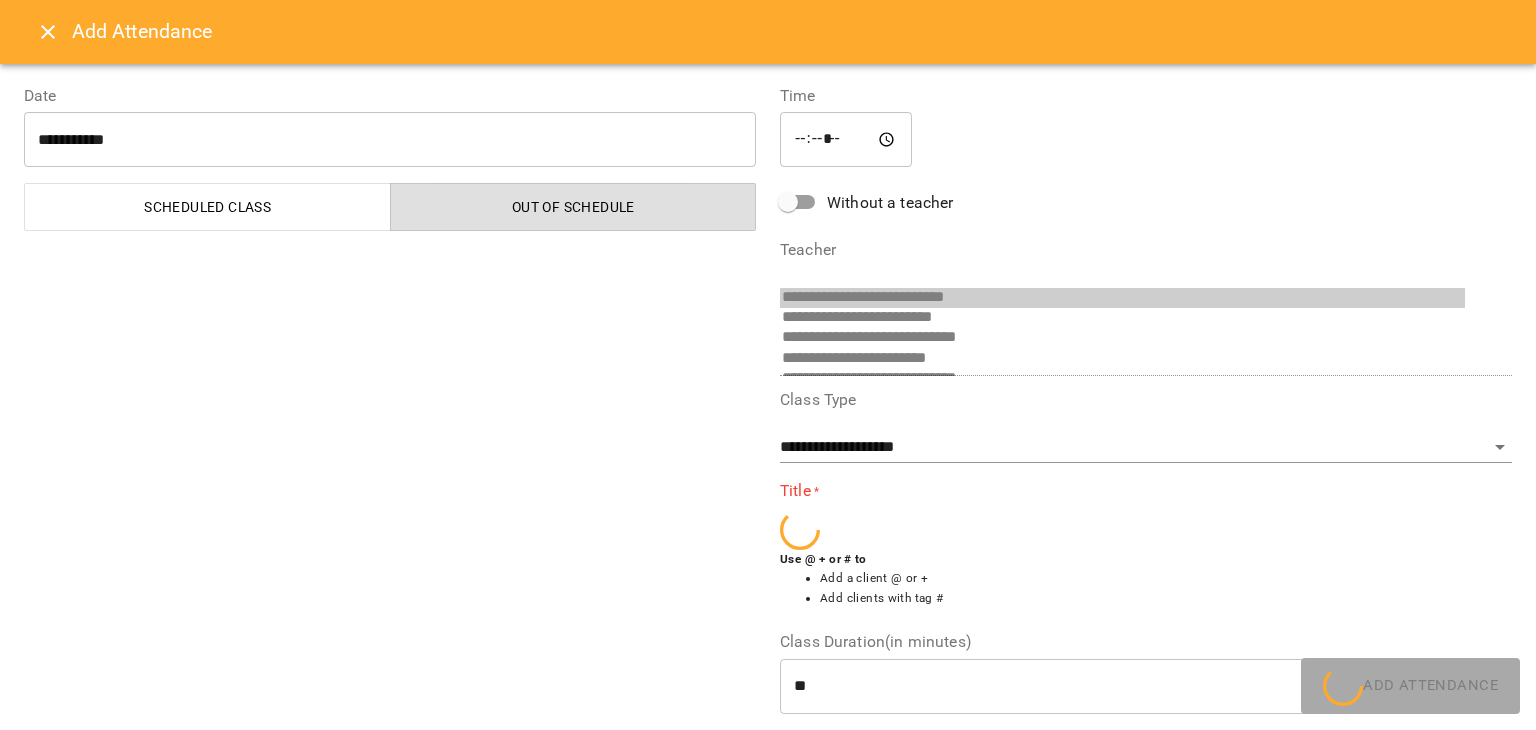 scroll, scrollTop: 276, scrollLeft: 0, axis: vertical 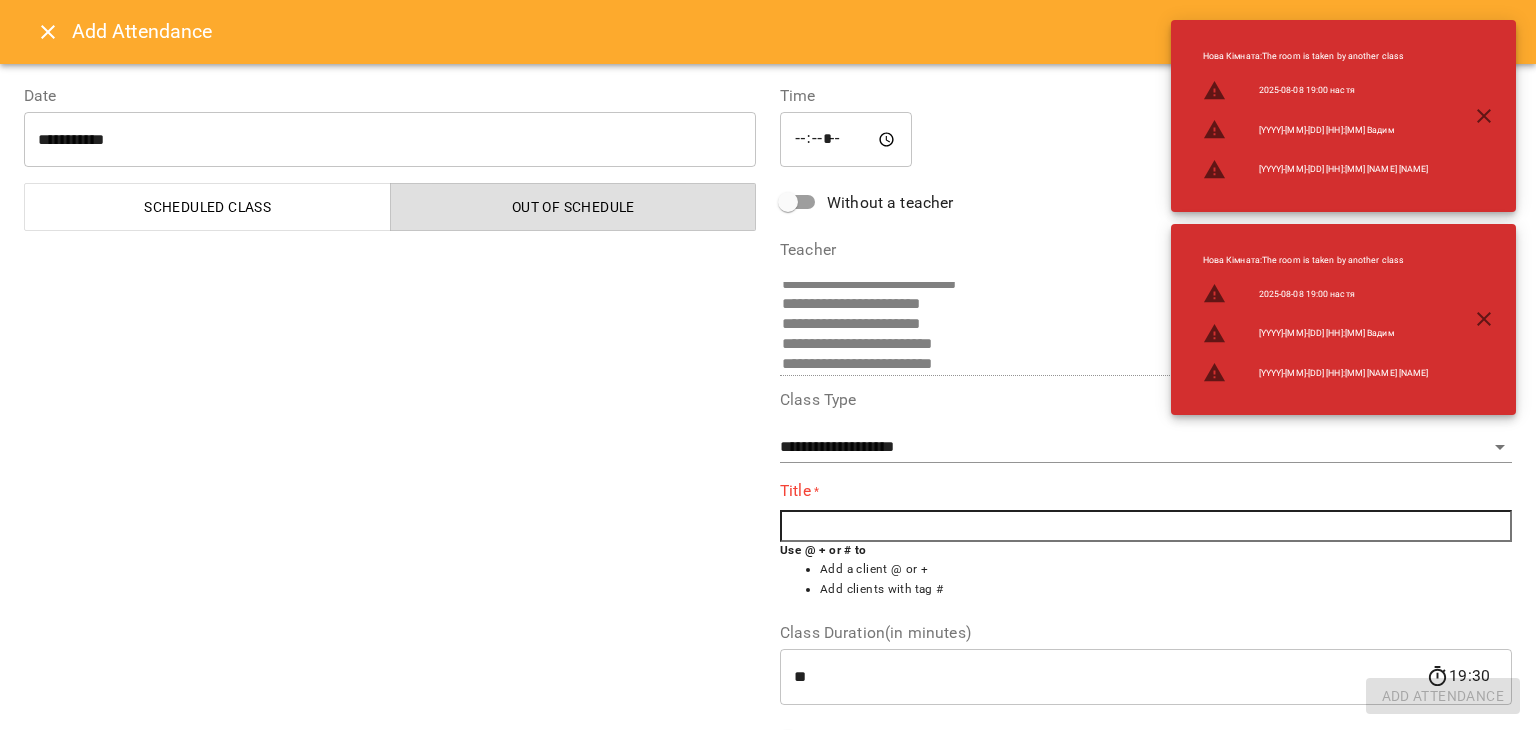 click at bounding box center (1146, 526) 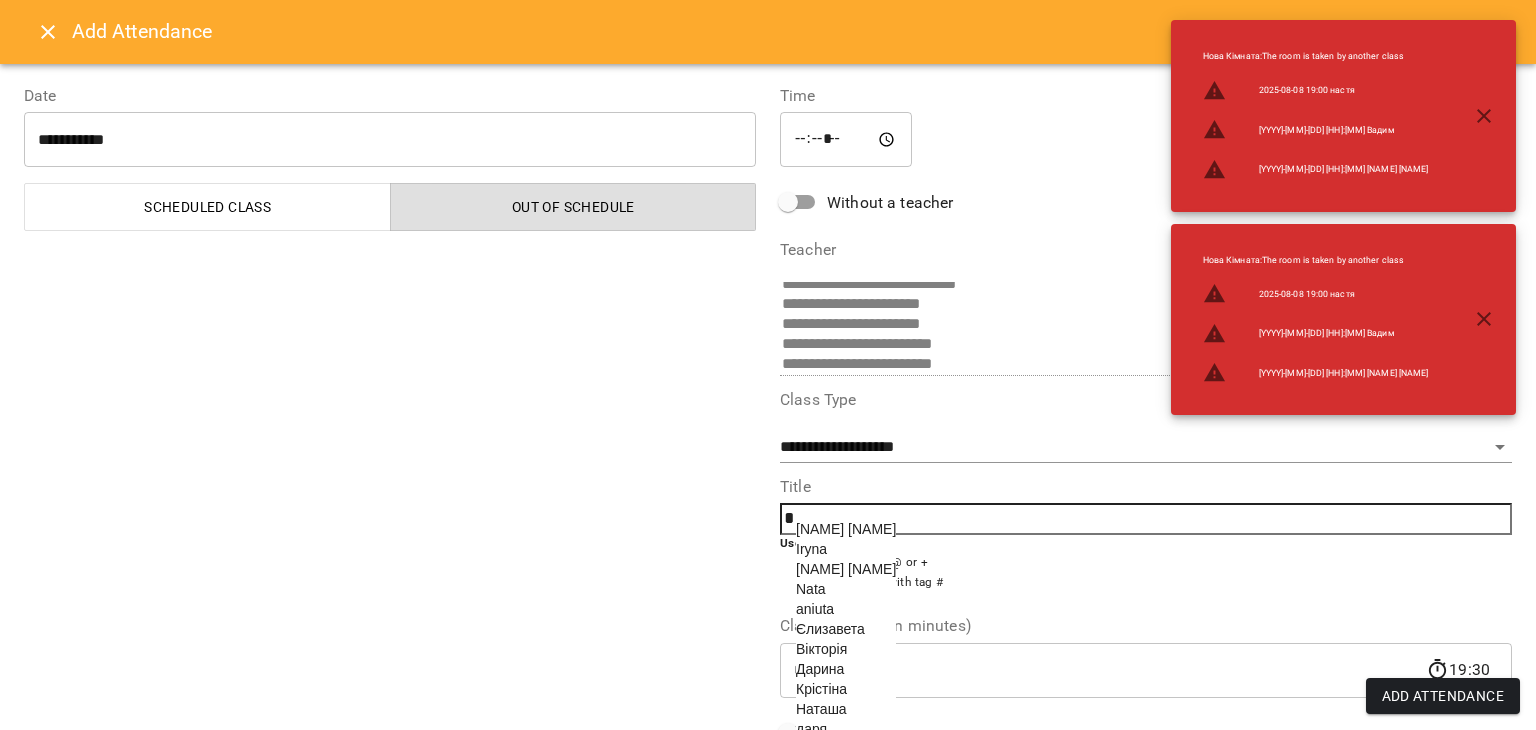 click on "[NAME] [NAME]" at bounding box center [846, 529] 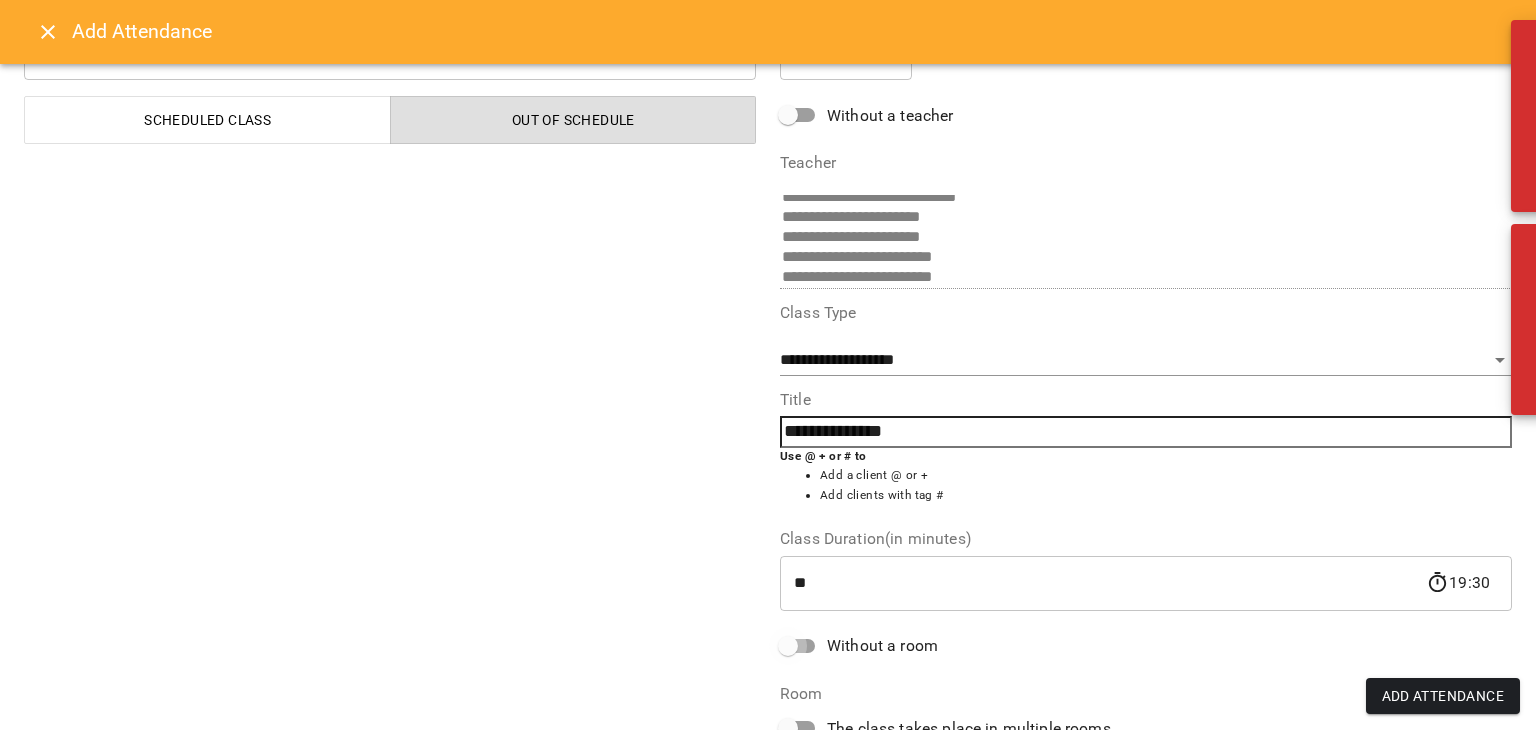 scroll, scrollTop: 79, scrollLeft: 0, axis: vertical 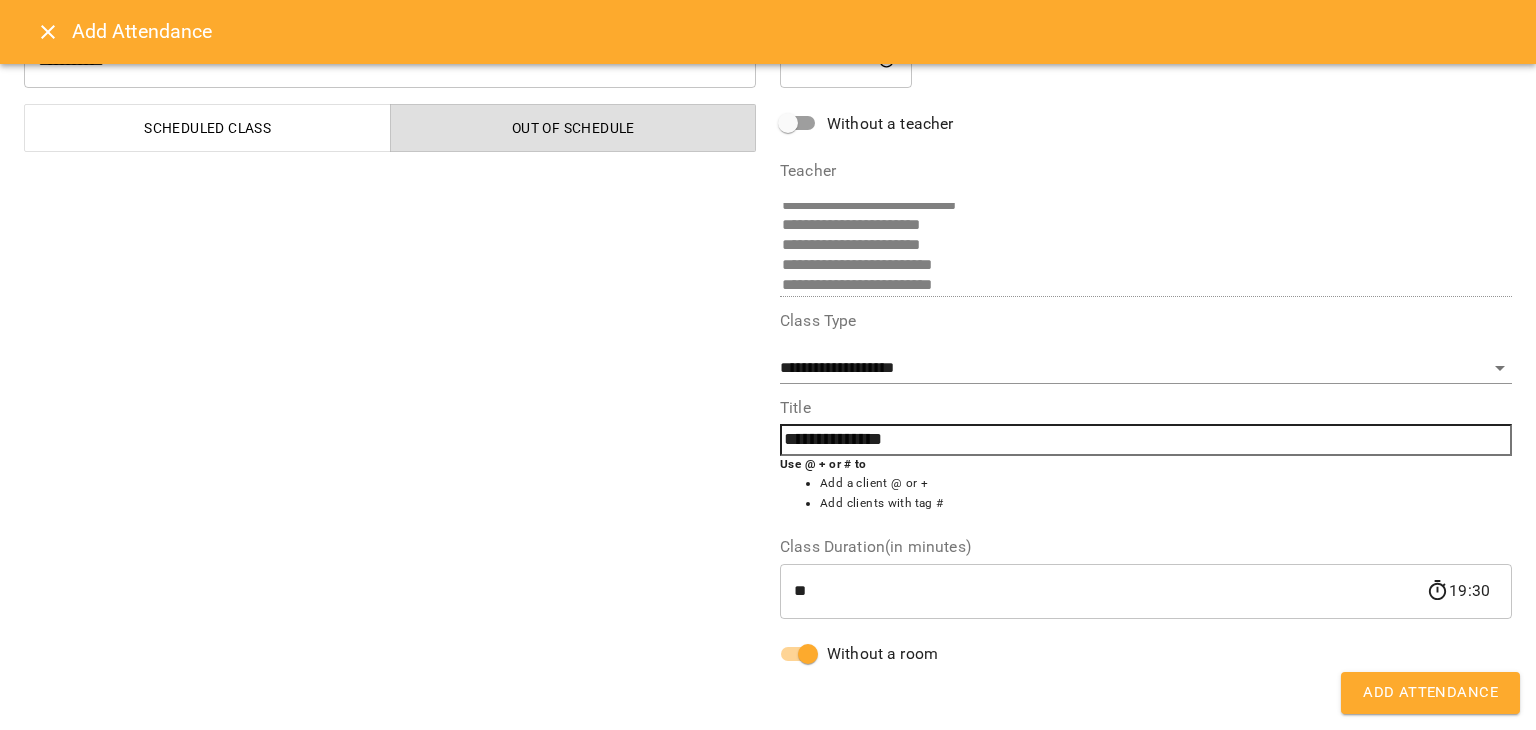click on "Add Attendance" at bounding box center [1430, 693] 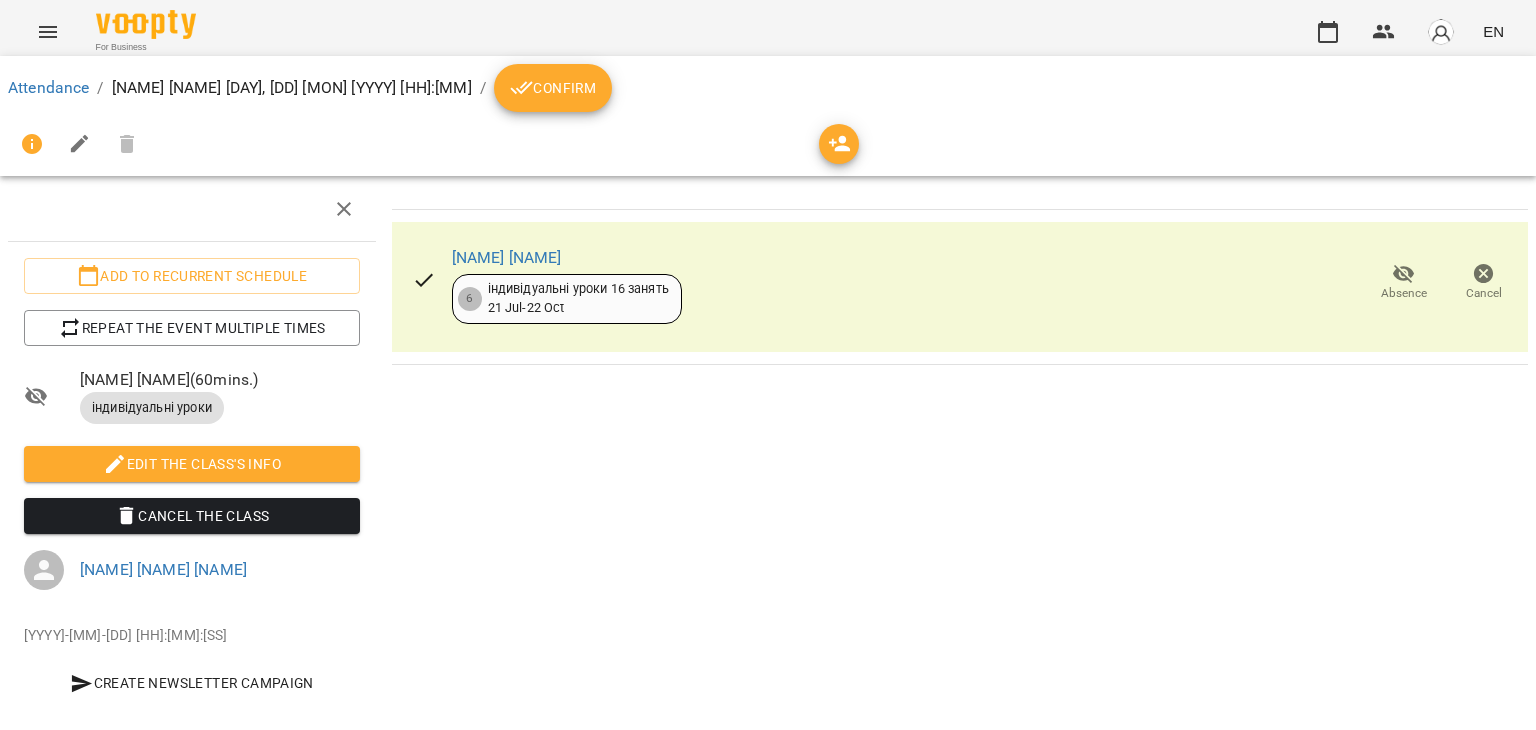 click on "Confirm" at bounding box center (553, 88) 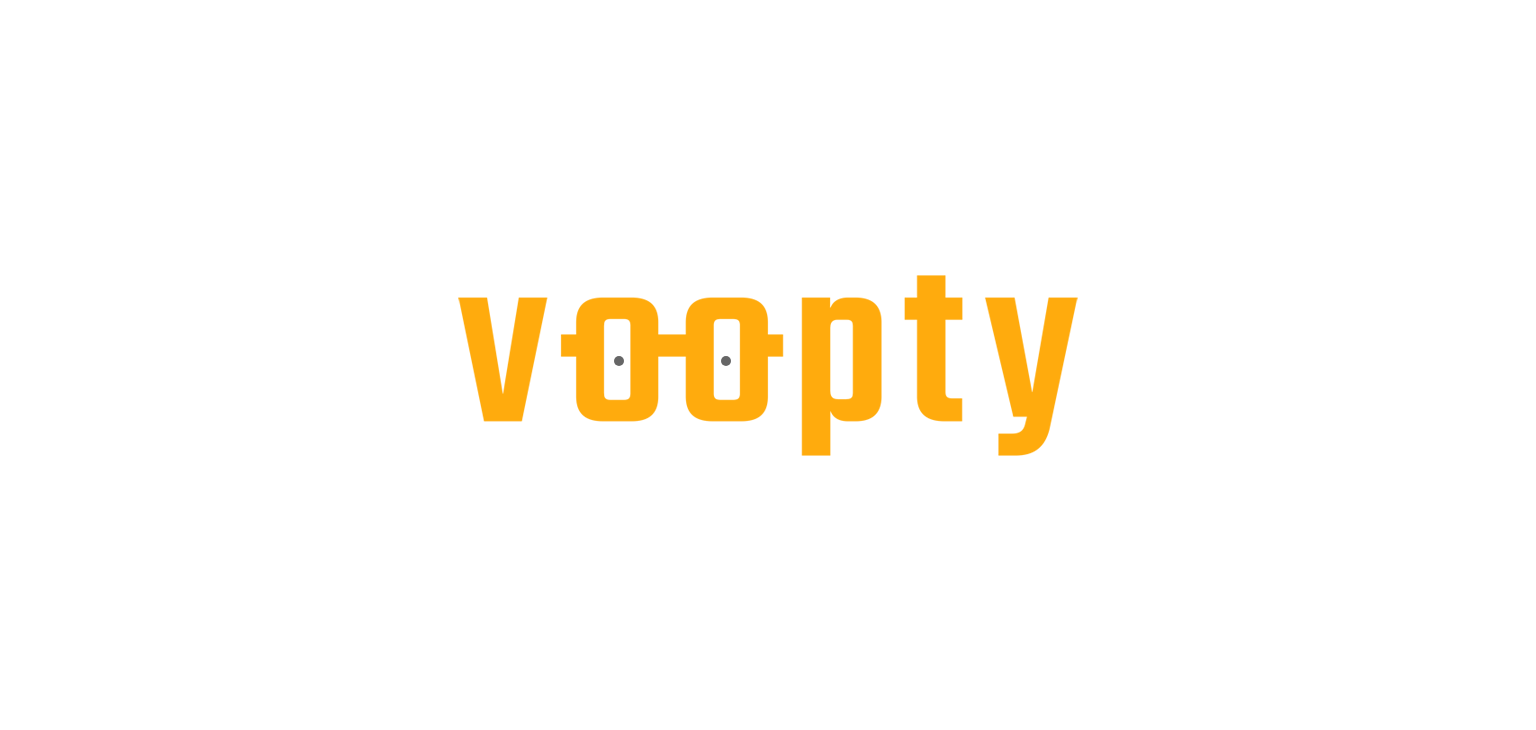 scroll, scrollTop: 0, scrollLeft: 0, axis: both 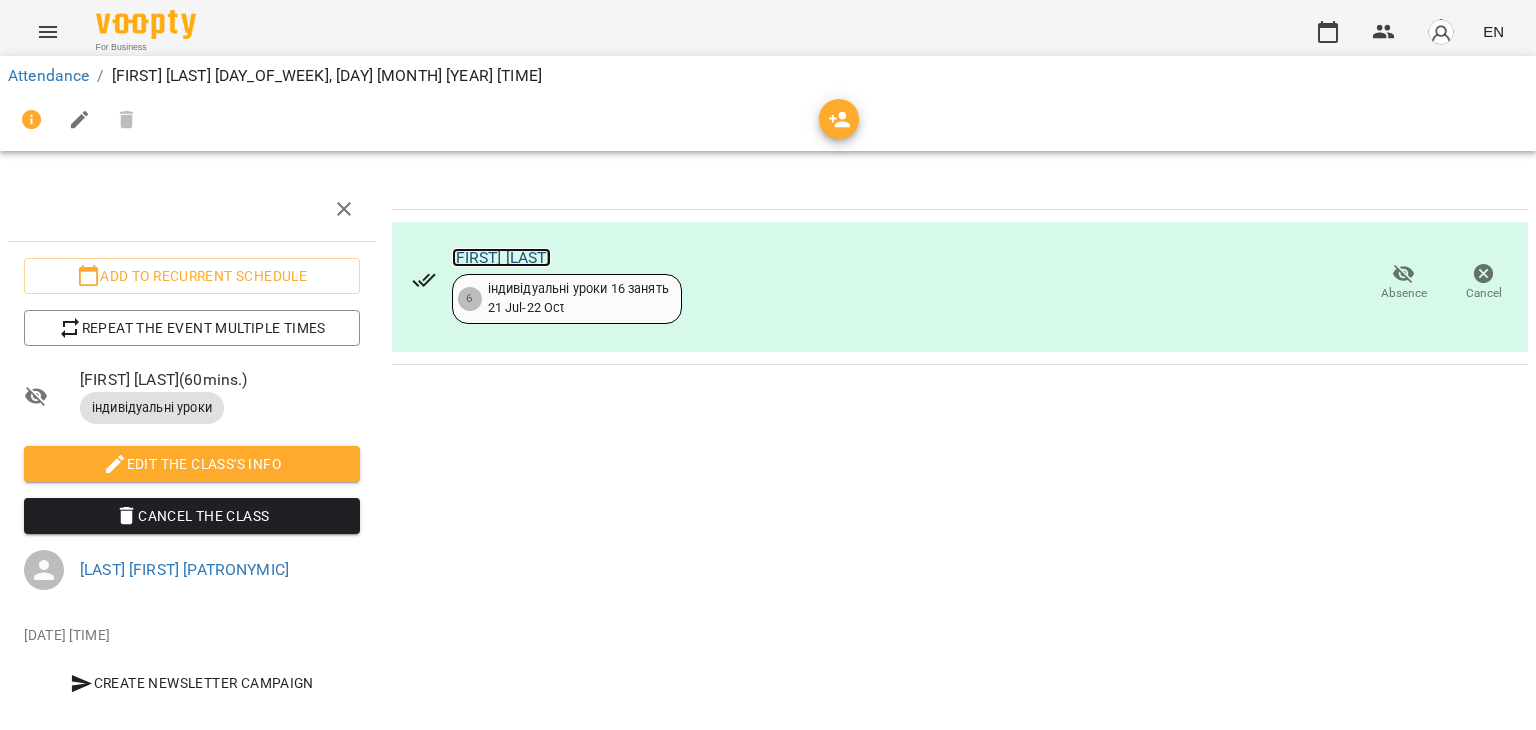click on "[FIRST] [LAST]" at bounding box center (501, 257) 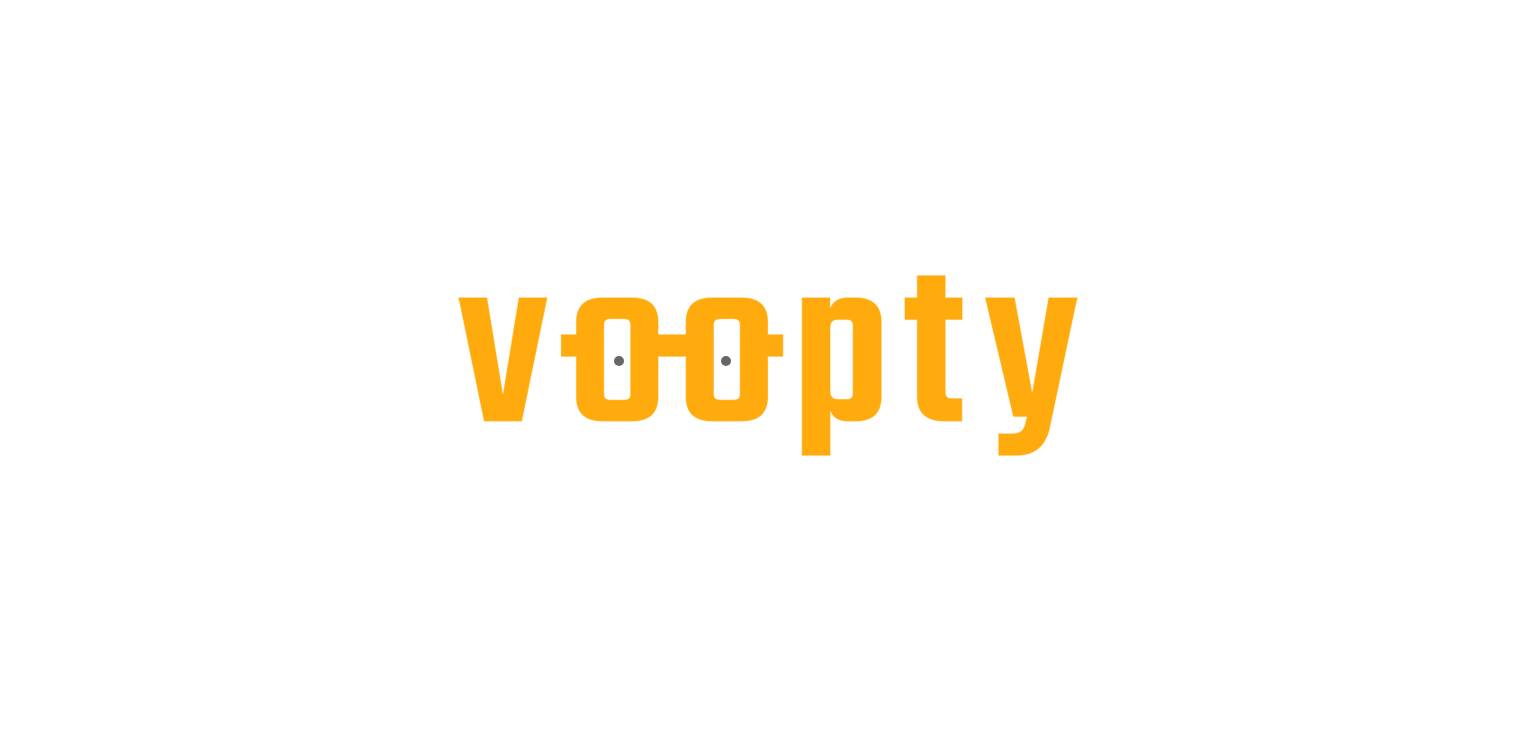 scroll, scrollTop: 0, scrollLeft: 0, axis: both 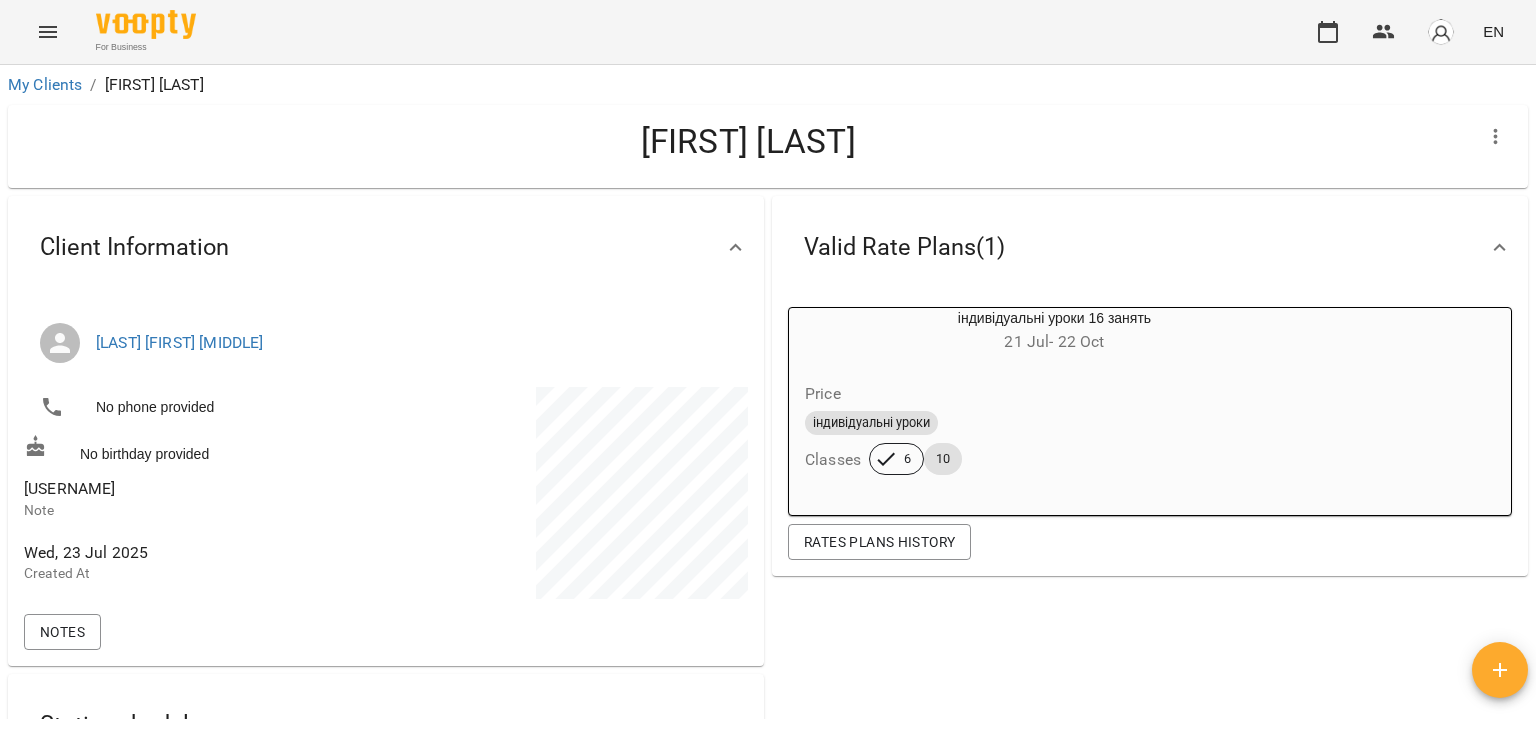 click 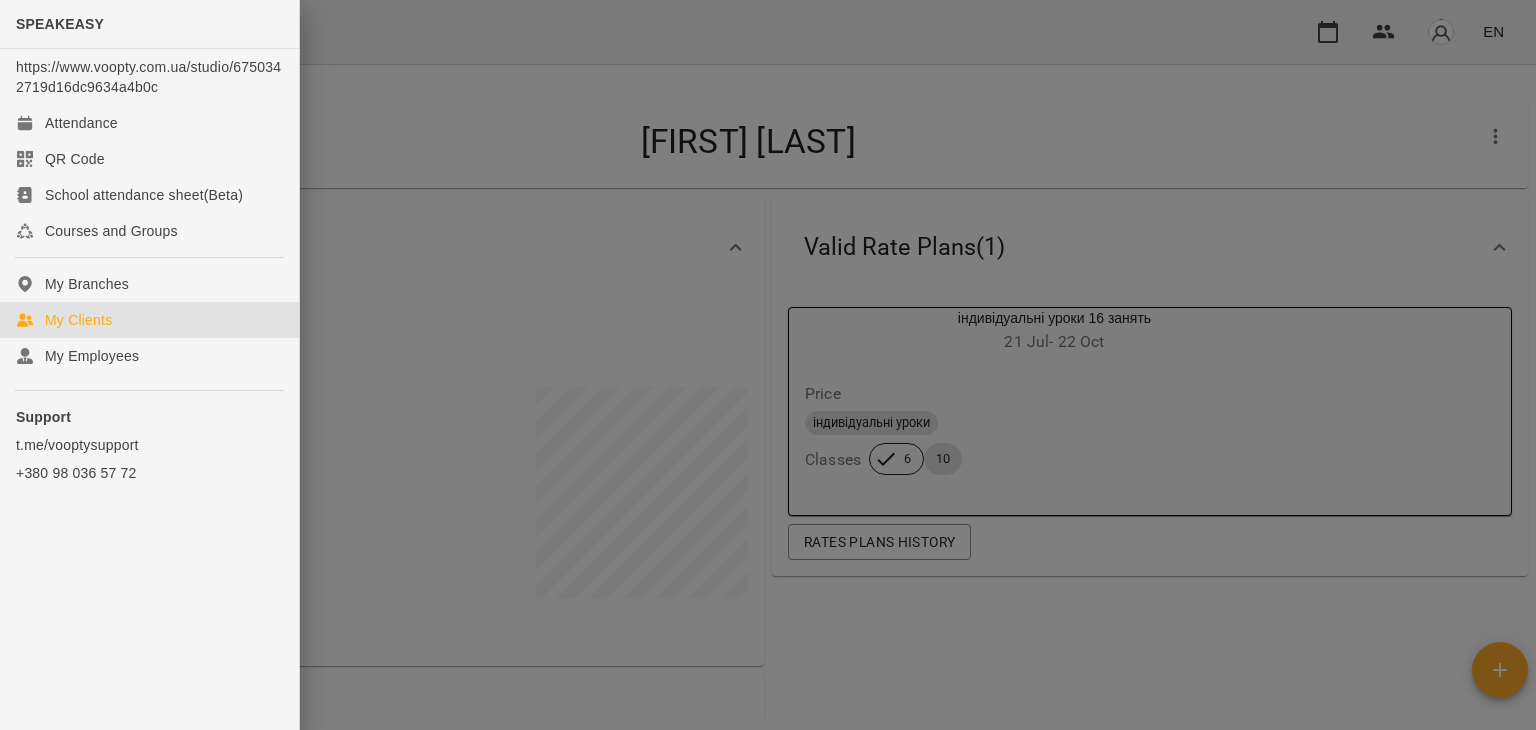 click on "My Clients" at bounding box center (78, 320) 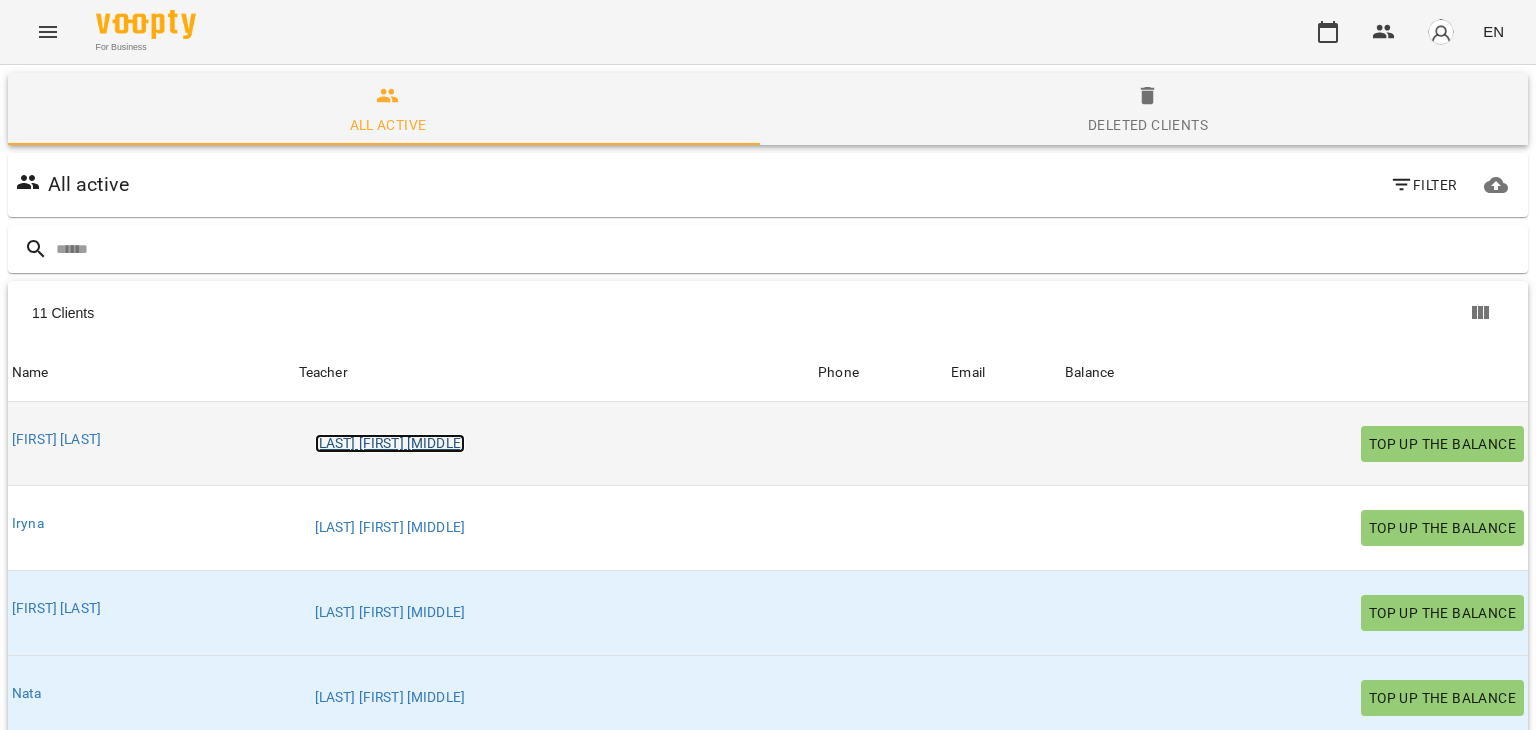 click on "[LAST] [FIRST] [MIDDLE]" at bounding box center [390, 444] 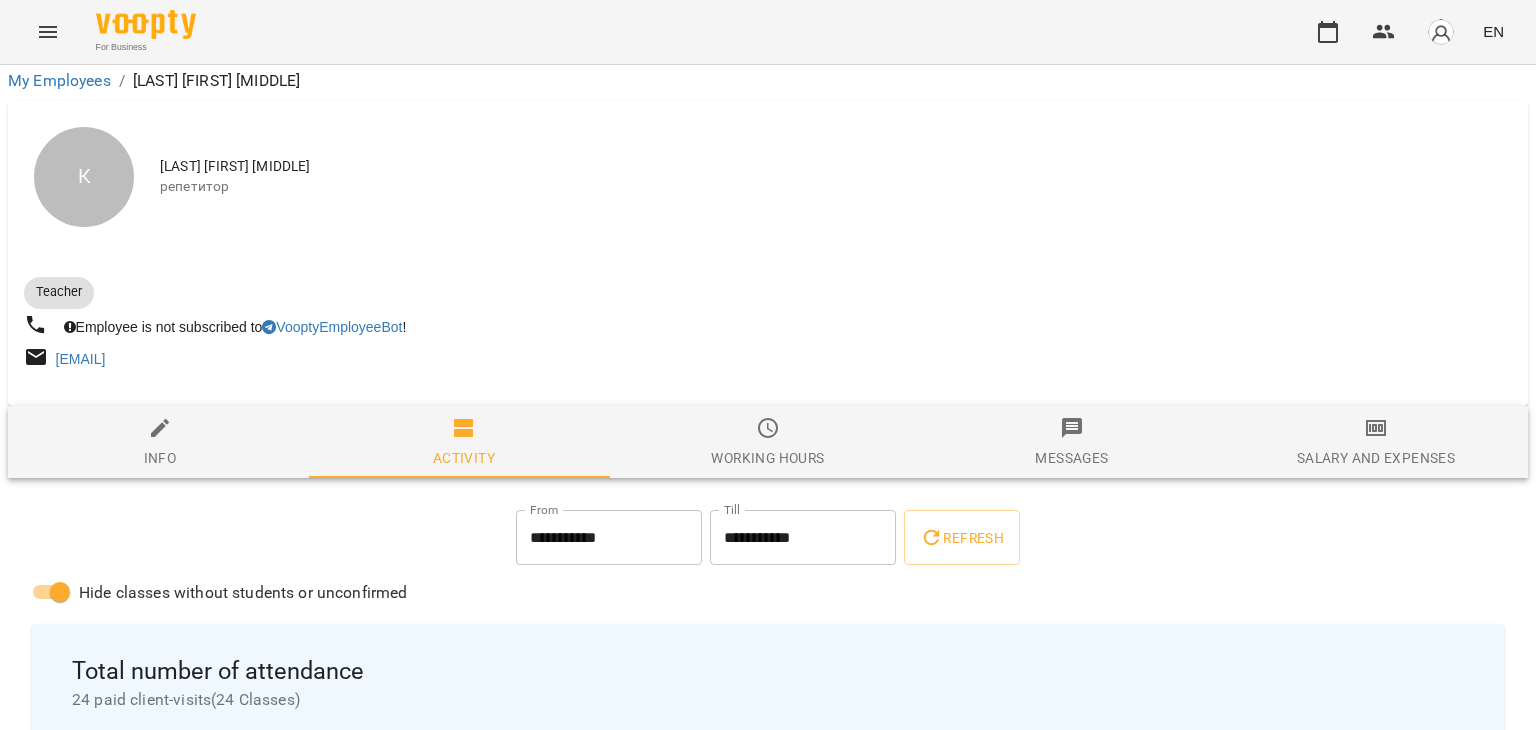 scroll, scrollTop: 463, scrollLeft: 0, axis: vertical 